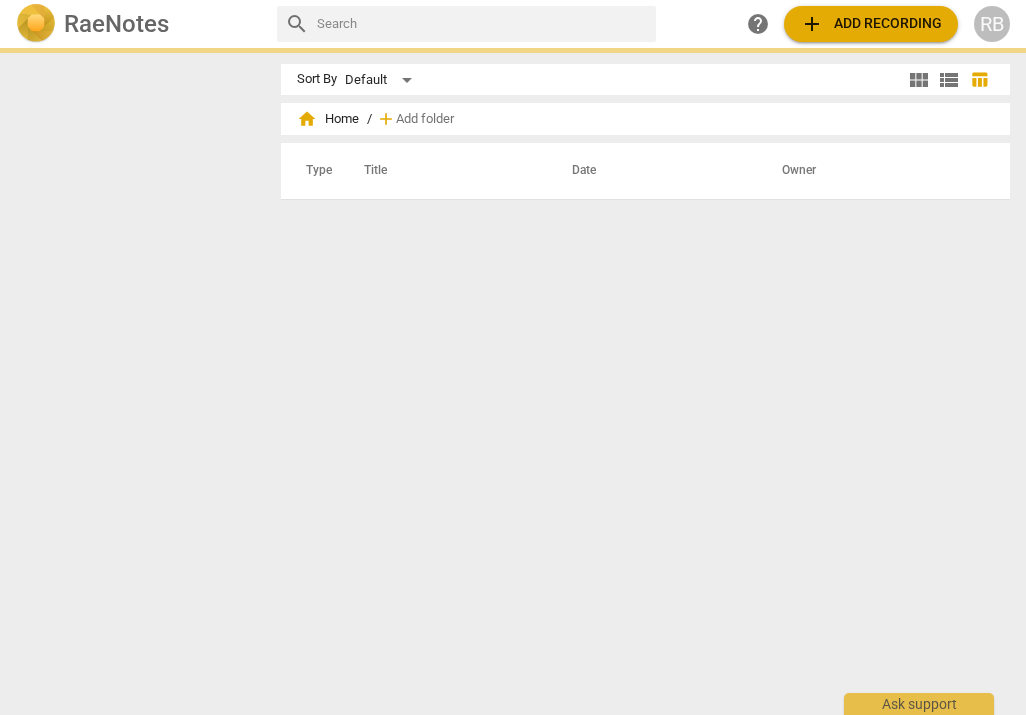 scroll, scrollTop: 0, scrollLeft: 0, axis: both 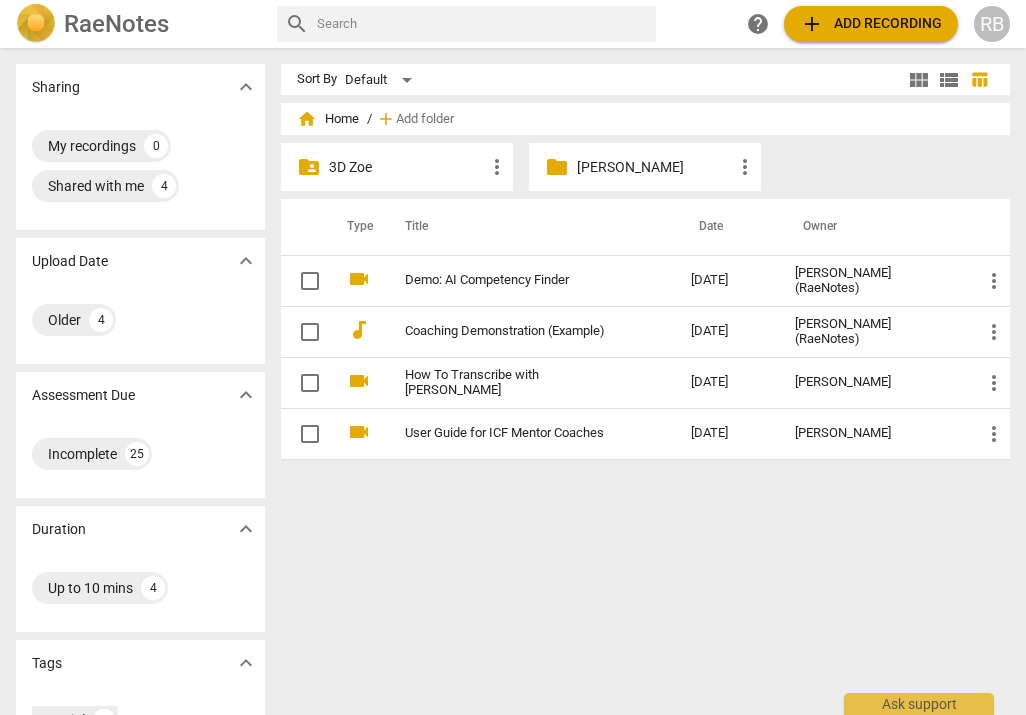 click on "[PERSON_NAME]" at bounding box center (655, 167) 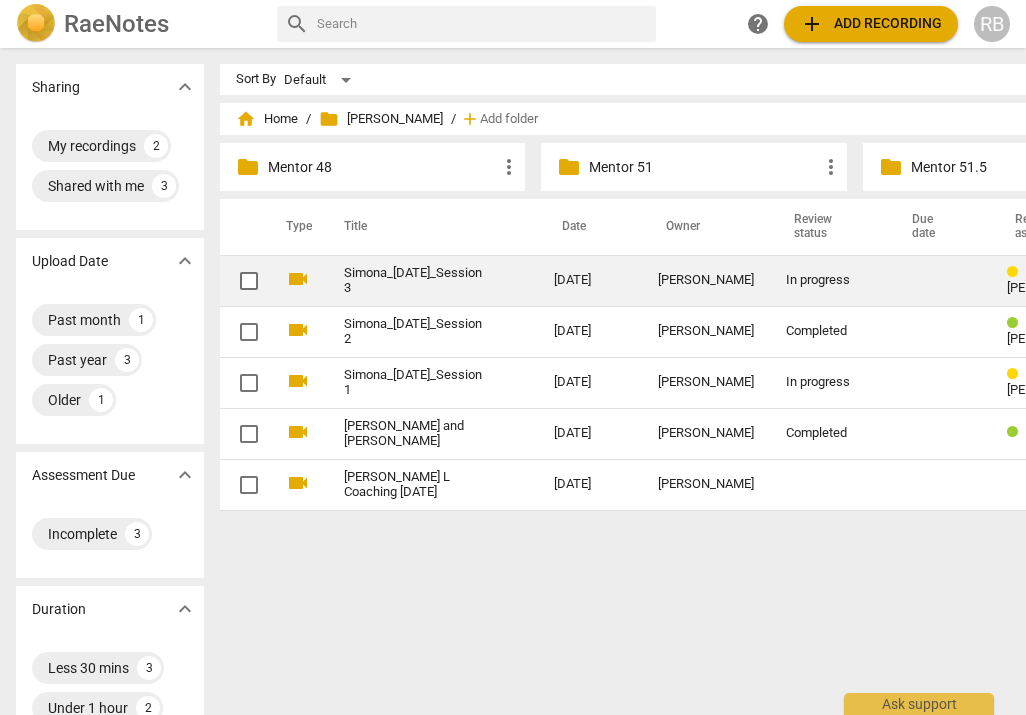 click on "Simona_[DATE]_Session 3" at bounding box center [429, 280] 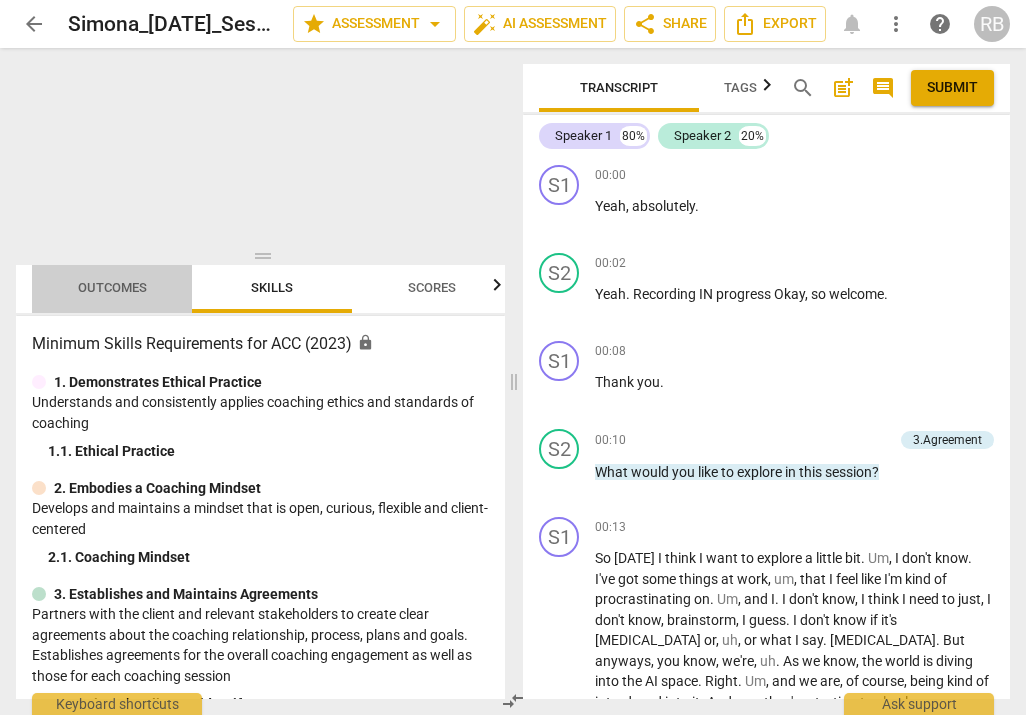 click on "Outcomes" at bounding box center (112, 287) 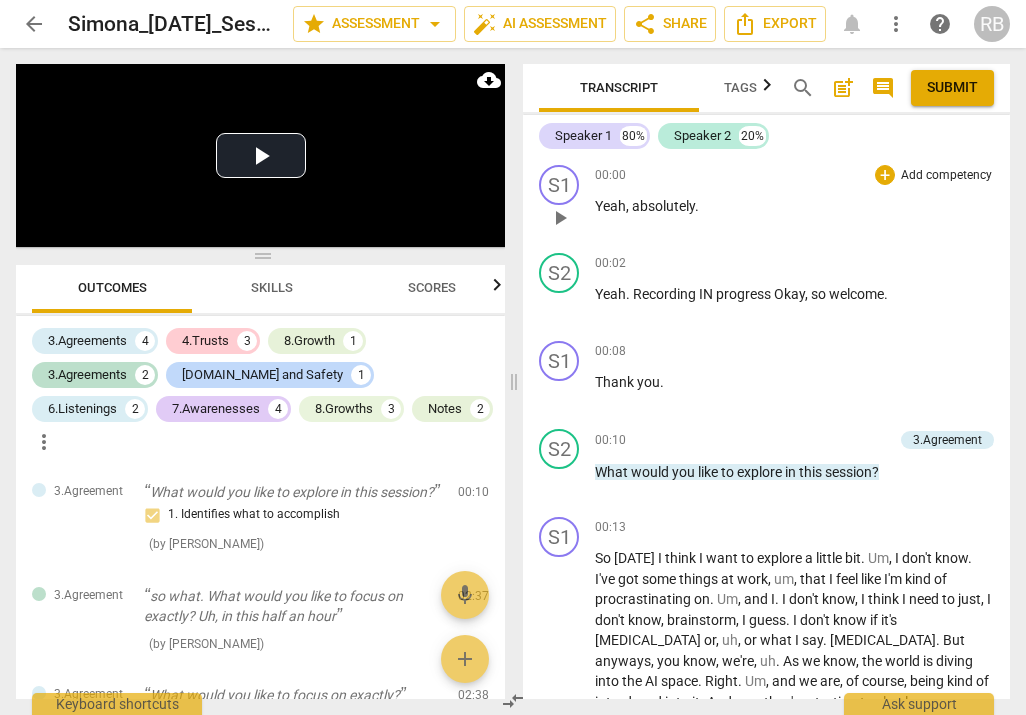 click on "play_arrow" at bounding box center (560, 218) 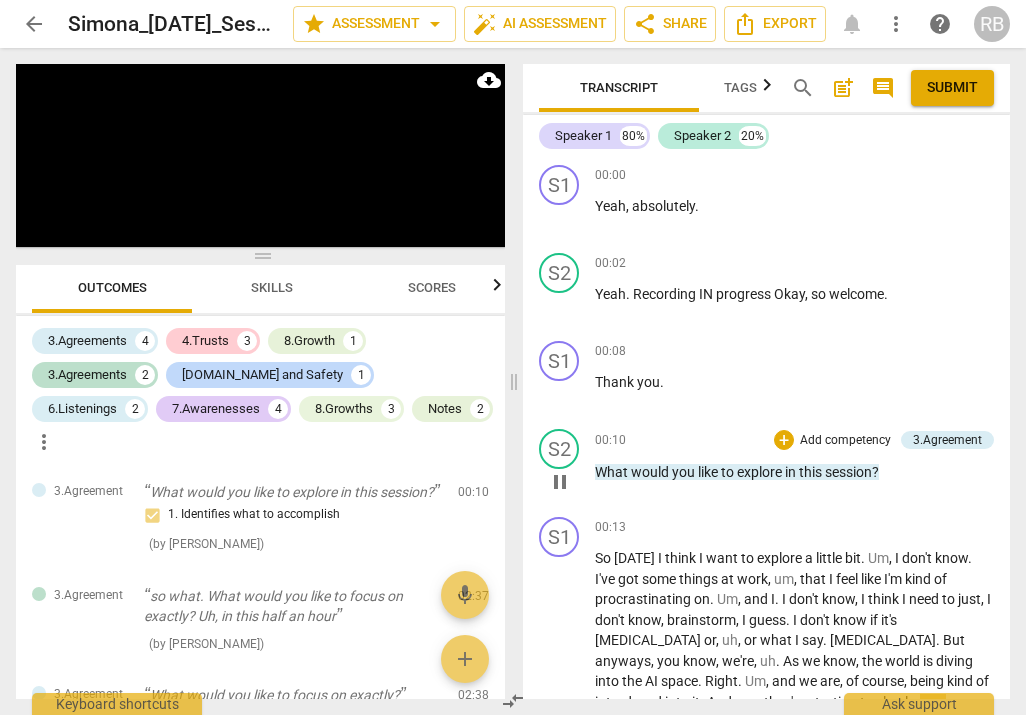 scroll, scrollTop: 557, scrollLeft: 0, axis: vertical 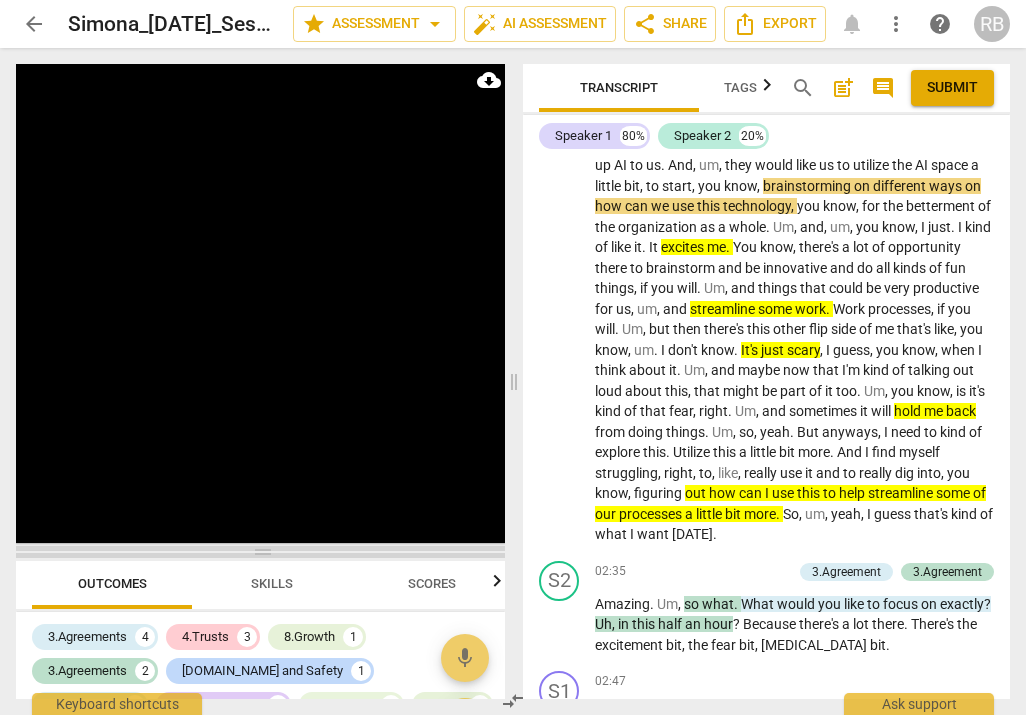 drag, startPoint x: 264, startPoint y: 257, endPoint x: 242, endPoint y: 553, distance: 296.81644 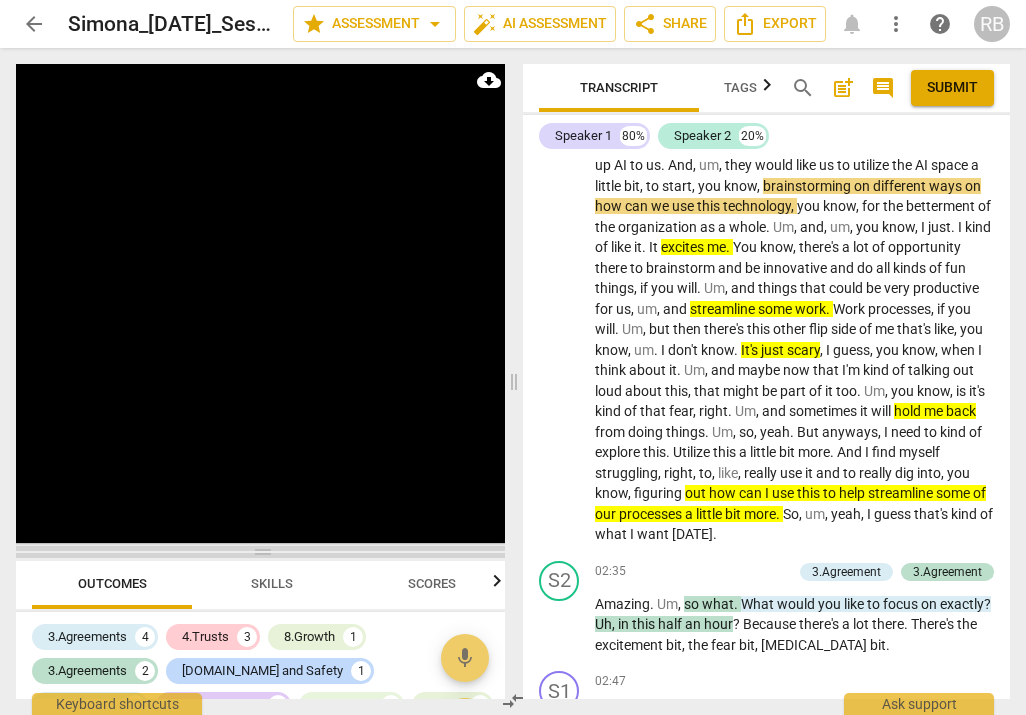 click at bounding box center [260, 552] 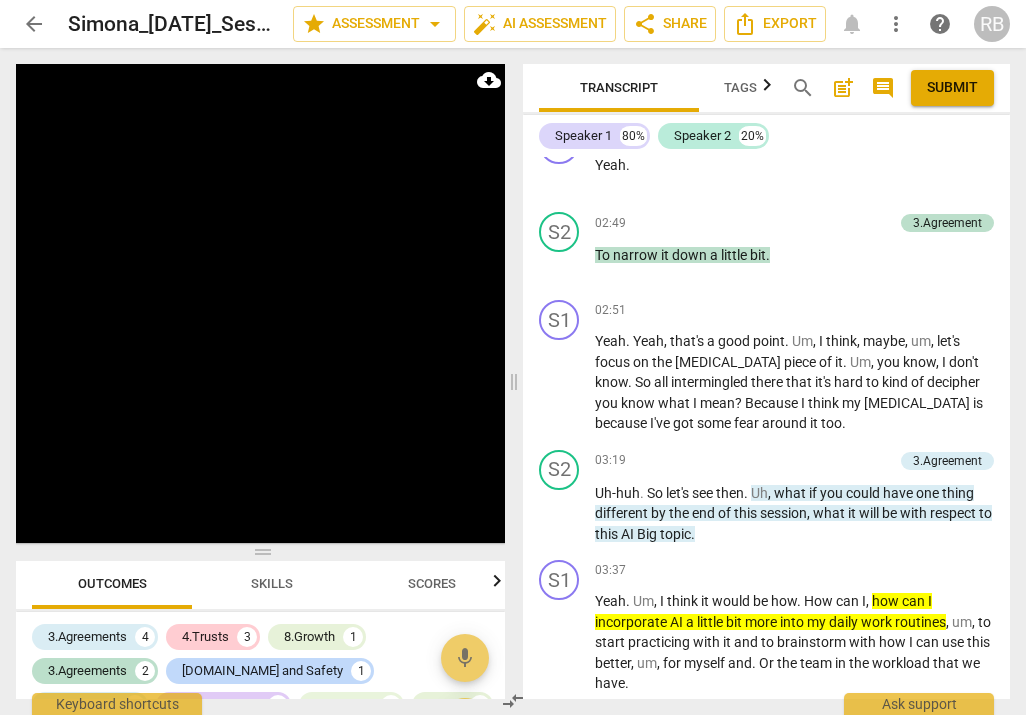 scroll, scrollTop: 1690, scrollLeft: 0, axis: vertical 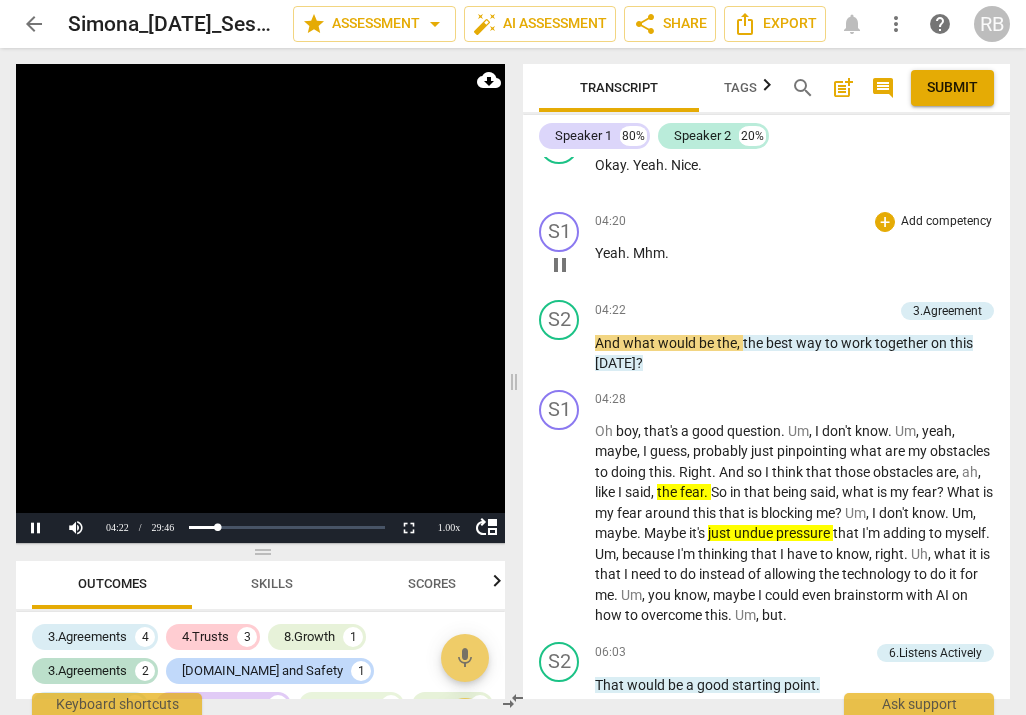 click on "pause" at bounding box center (560, 265) 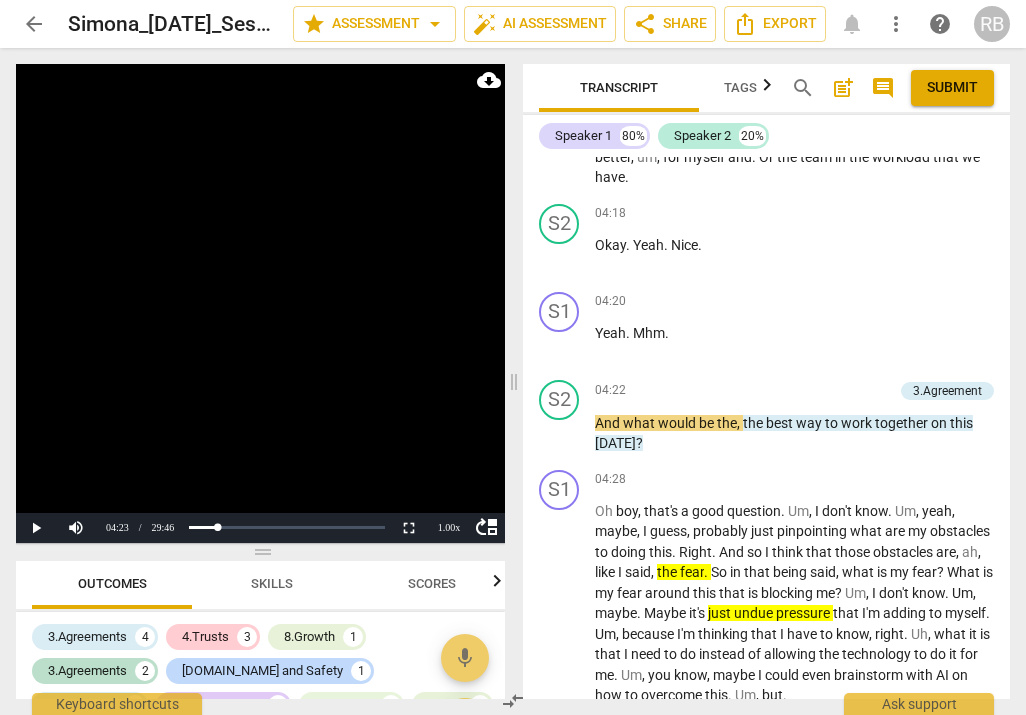 scroll, scrollTop: 1631, scrollLeft: 0, axis: vertical 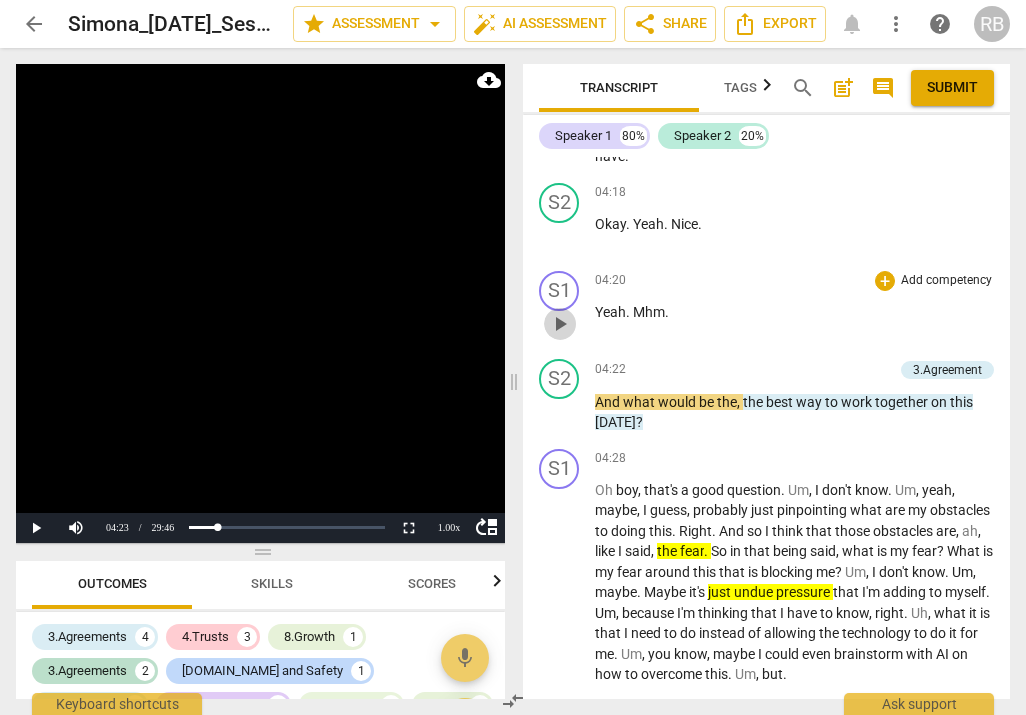 click on "play_arrow" at bounding box center (560, 324) 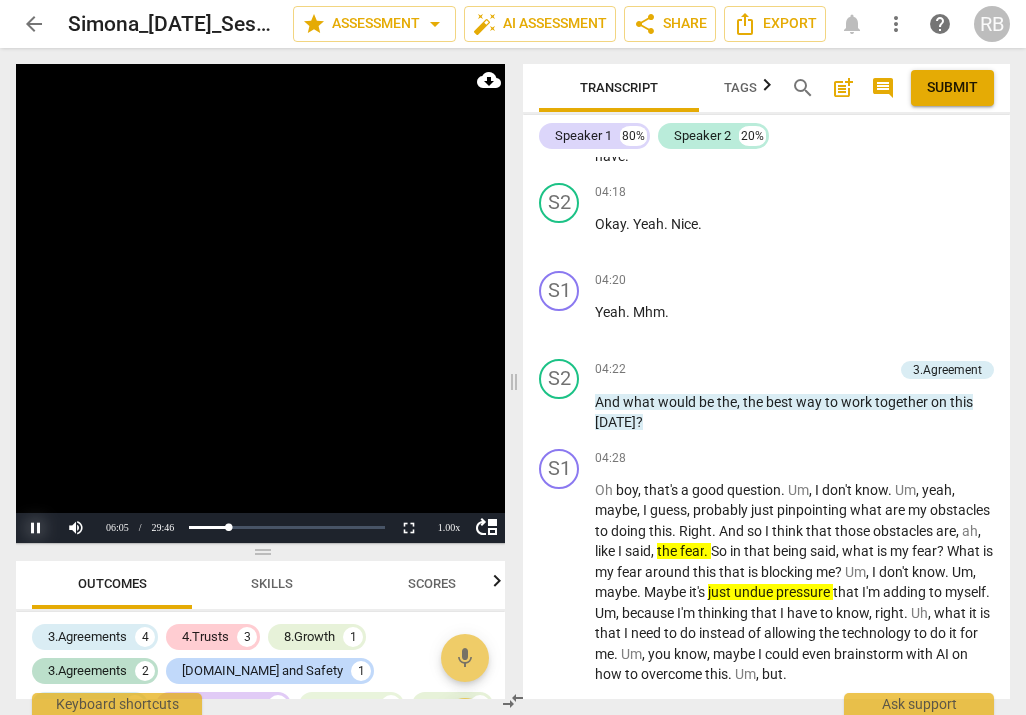 click on "Pause" at bounding box center [36, 528] 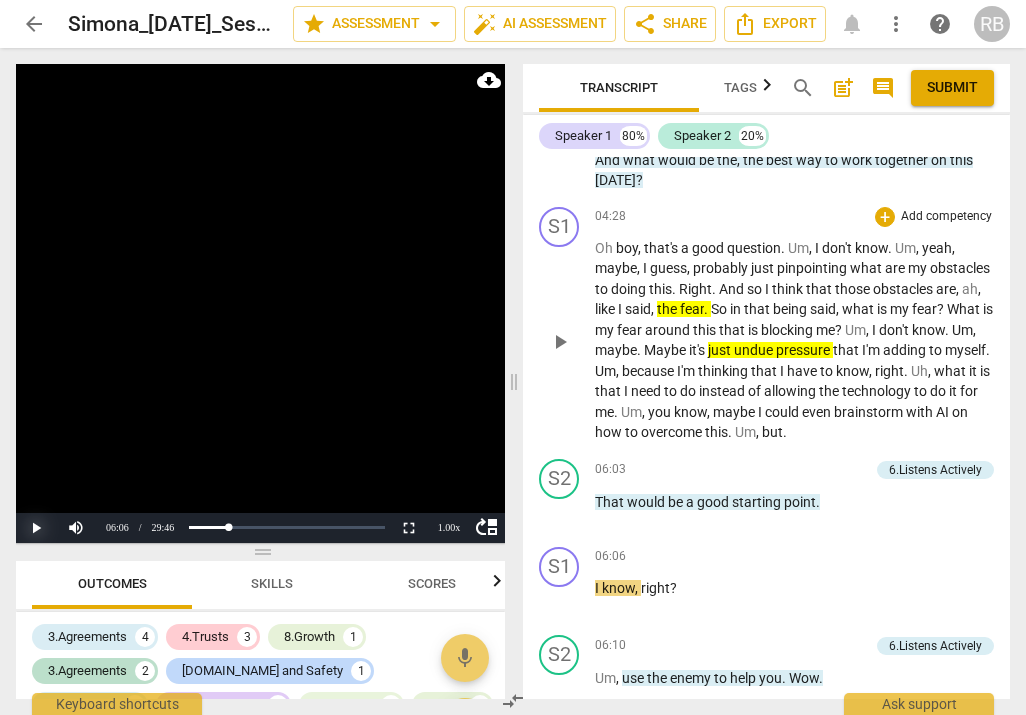 scroll, scrollTop: 1875, scrollLeft: 0, axis: vertical 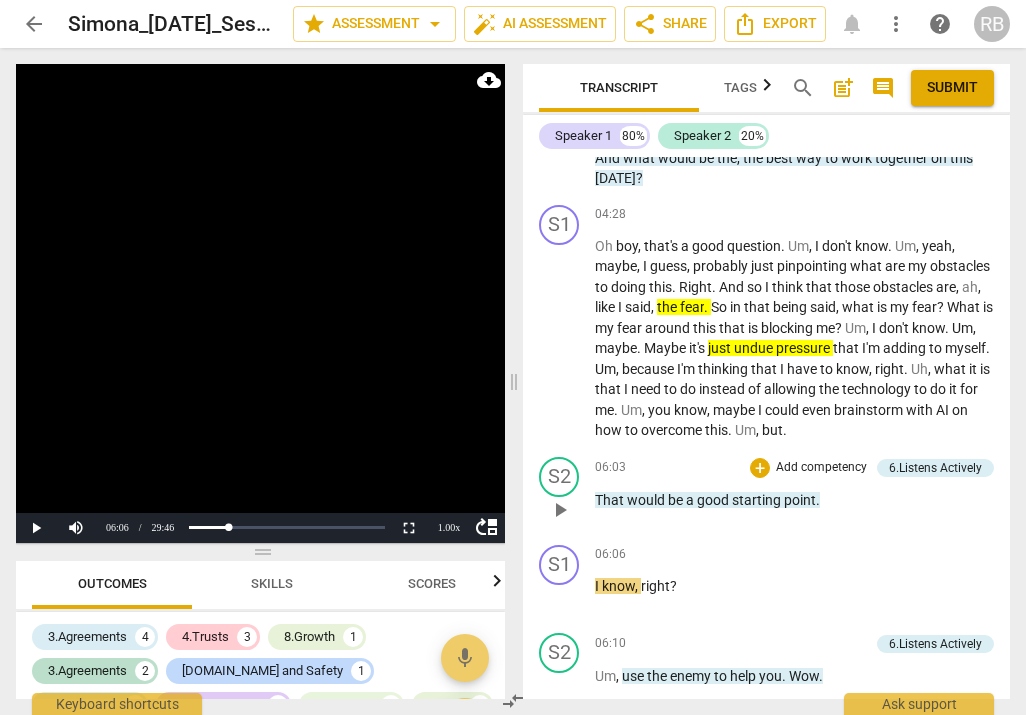 click on "play_arrow" at bounding box center (560, 510) 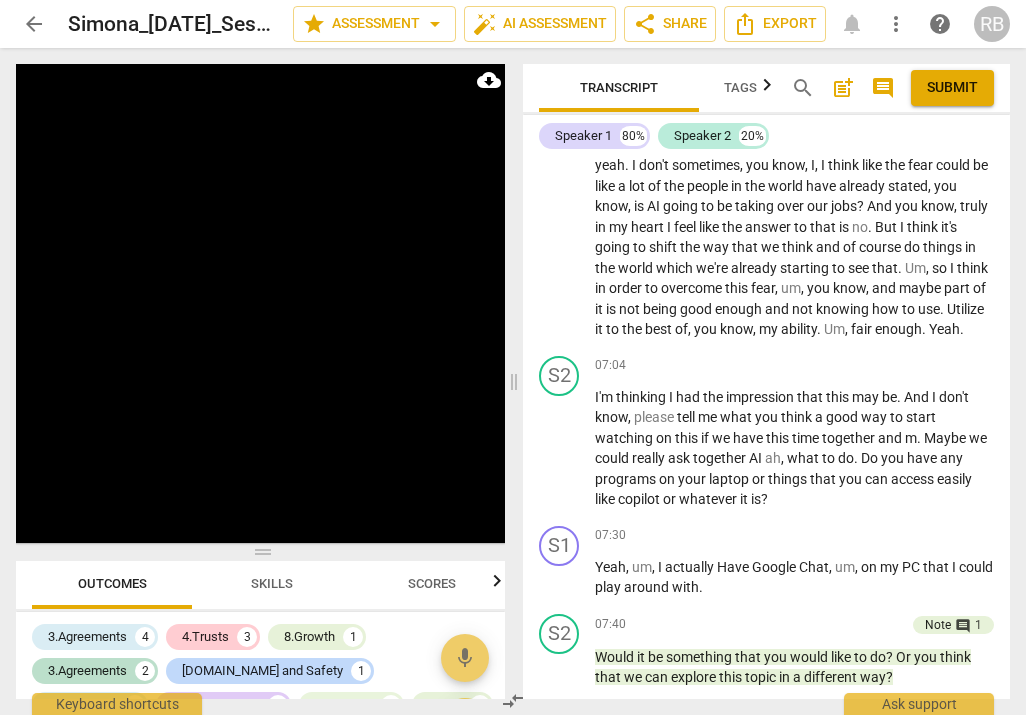 scroll, scrollTop: 3113, scrollLeft: 0, axis: vertical 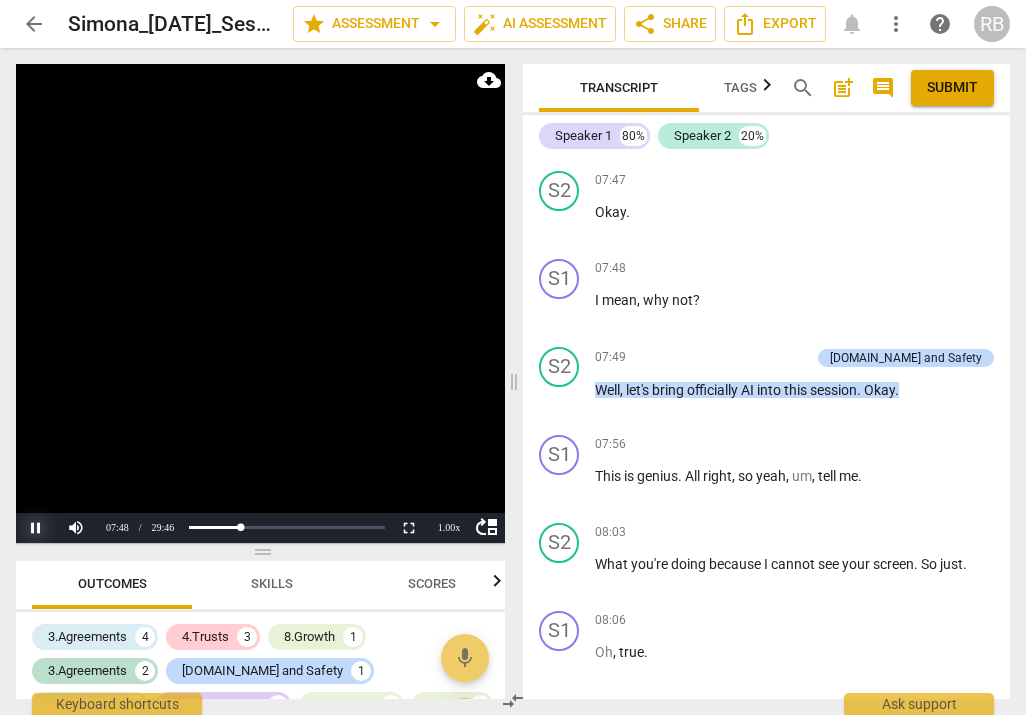 click on "Pause" at bounding box center [36, 528] 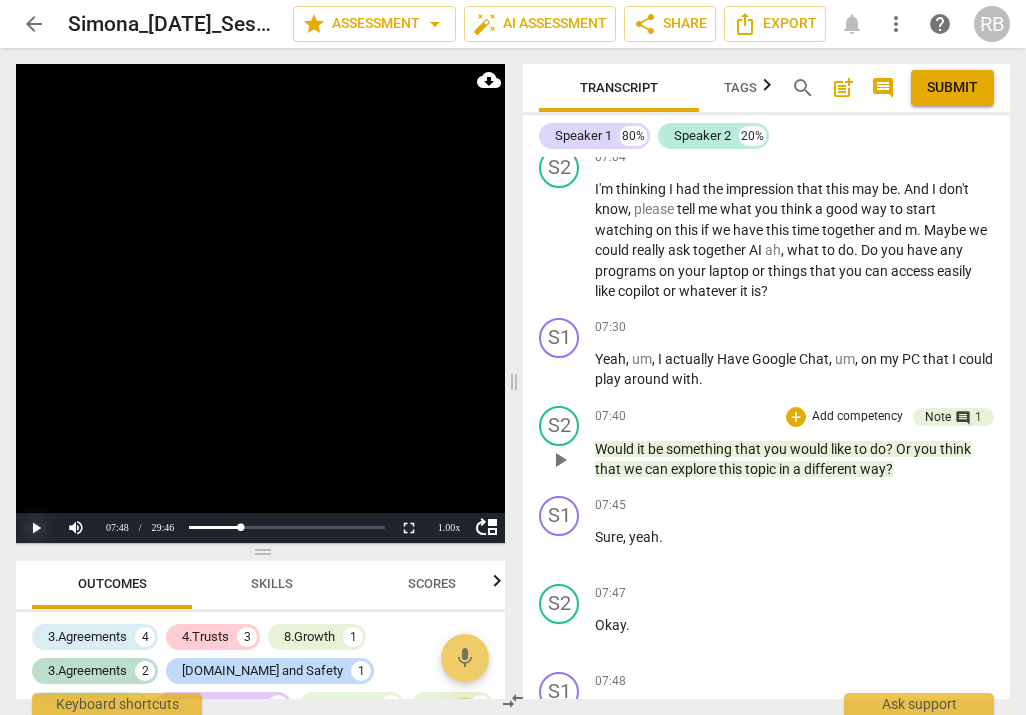scroll, scrollTop: 2718, scrollLeft: 0, axis: vertical 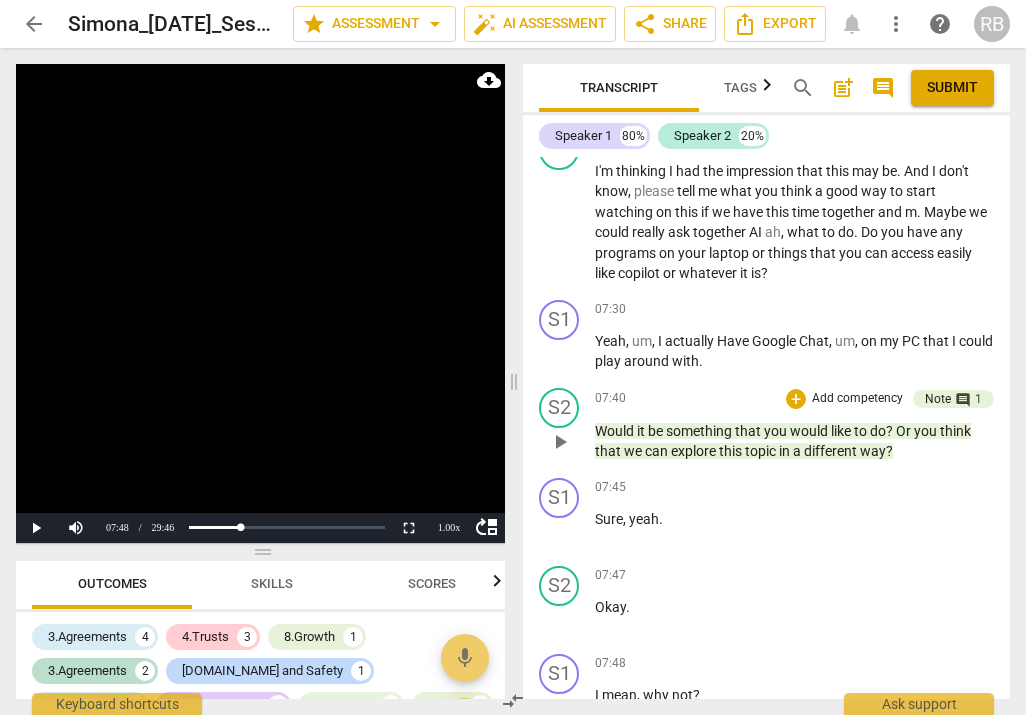 click on "play_arrow" at bounding box center [560, 442] 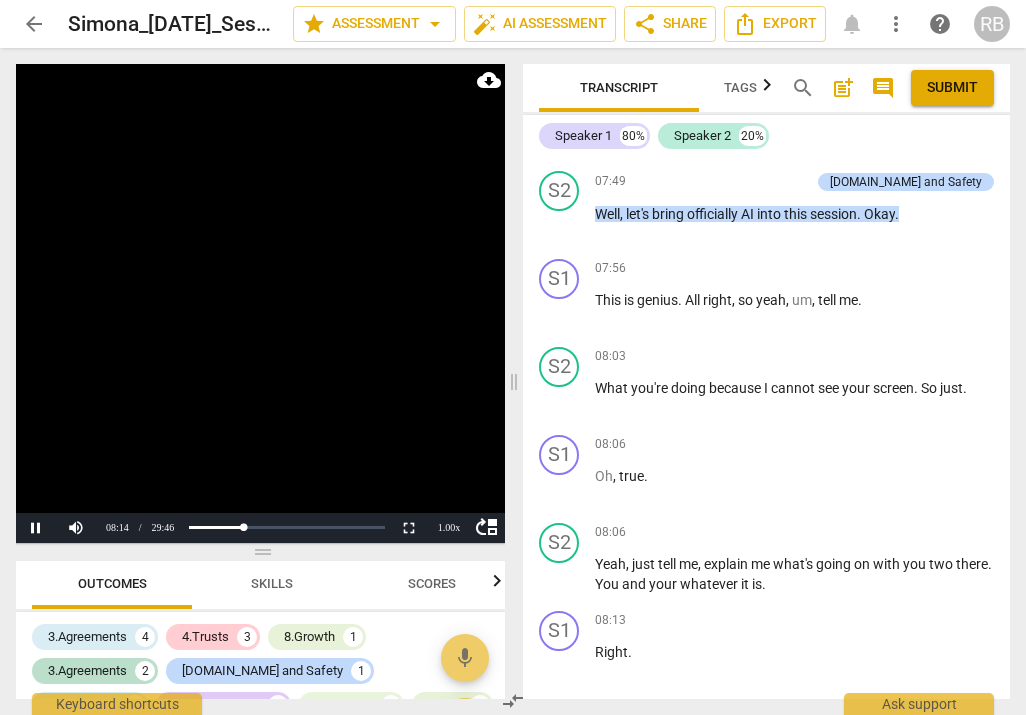 scroll, scrollTop: 3905, scrollLeft: 0, axis: vertical 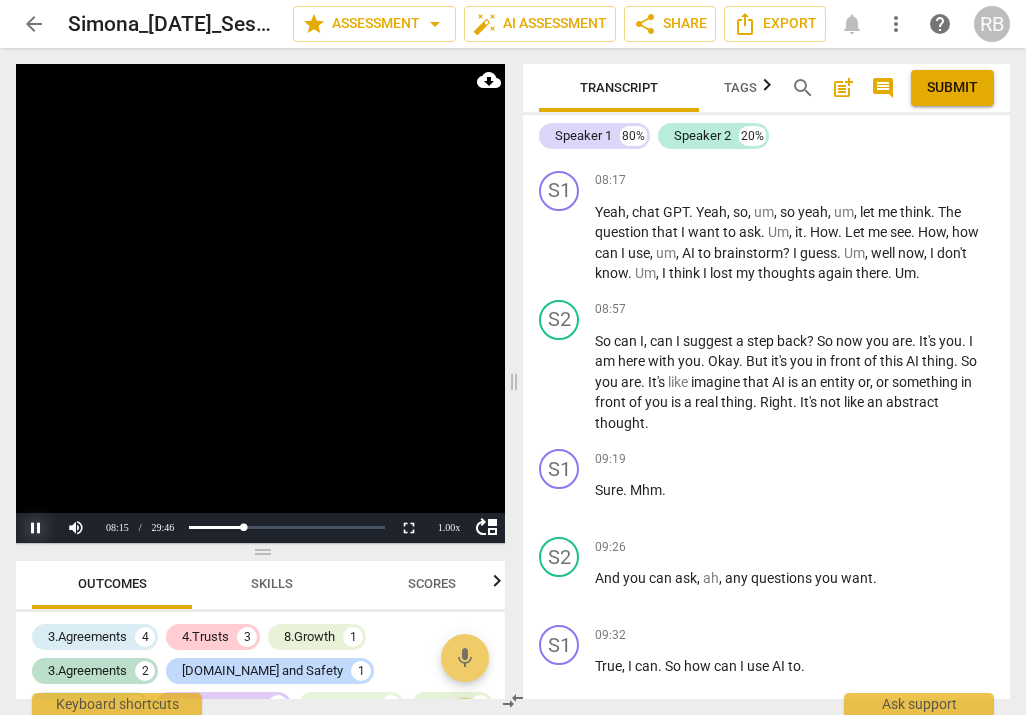 drag, startPoint x: 35, startPoint y: 525, endPoint x: 177, endPoint y: 495, distance: 145.13441 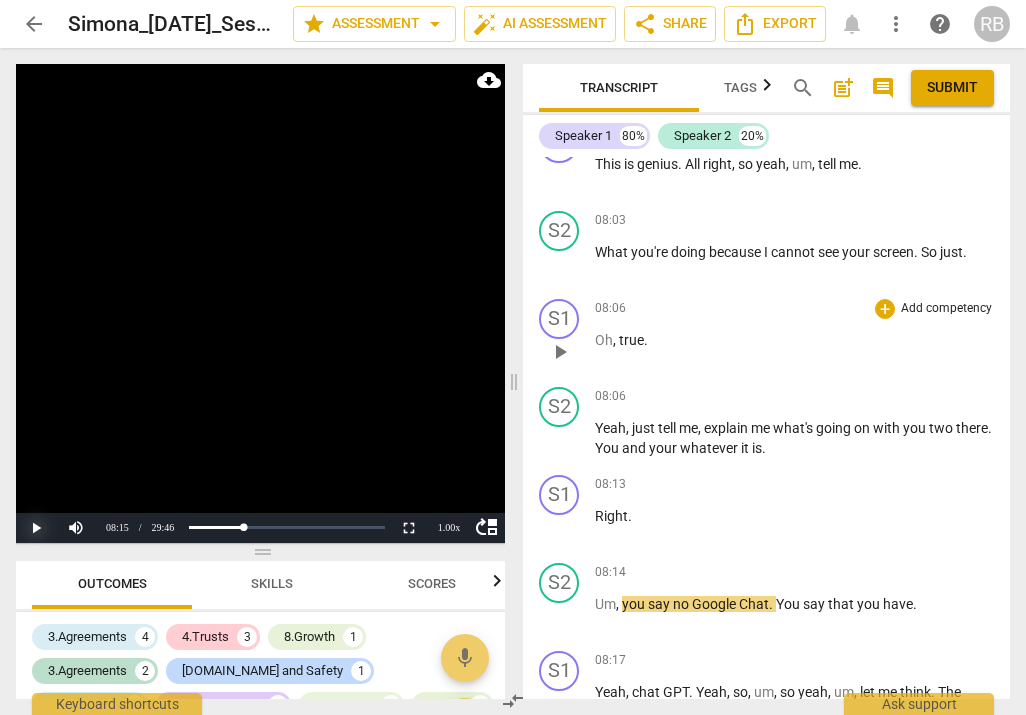 scroll, scrollTop: 3452, scrollLeft: 0, axis: vertical 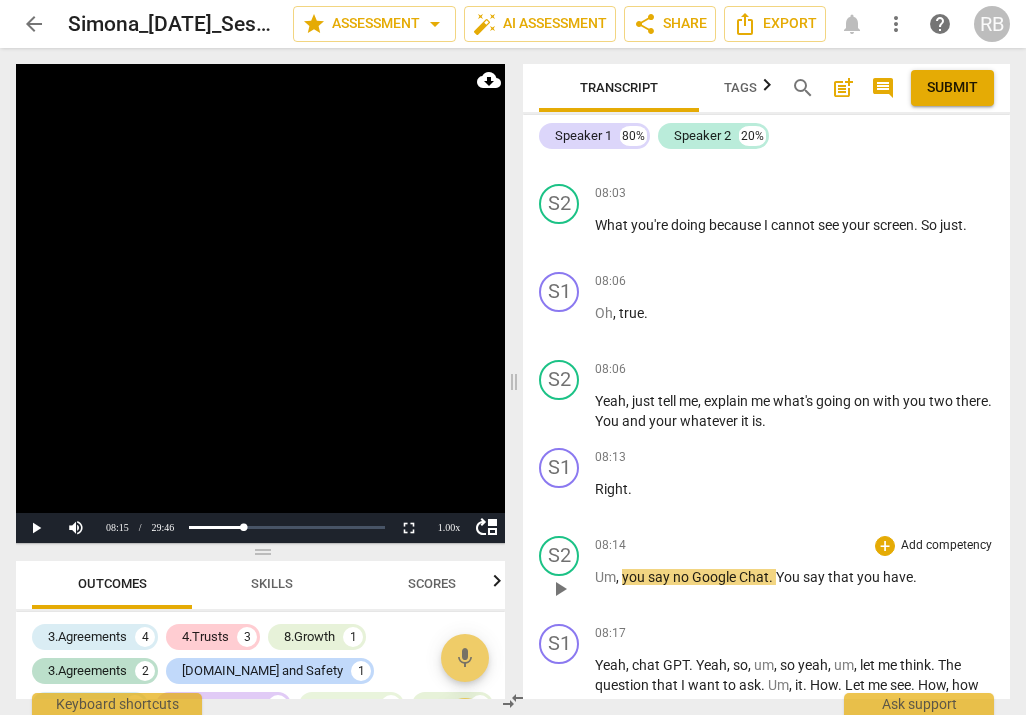click on "play_arrow" at bounding box center (560, 589) 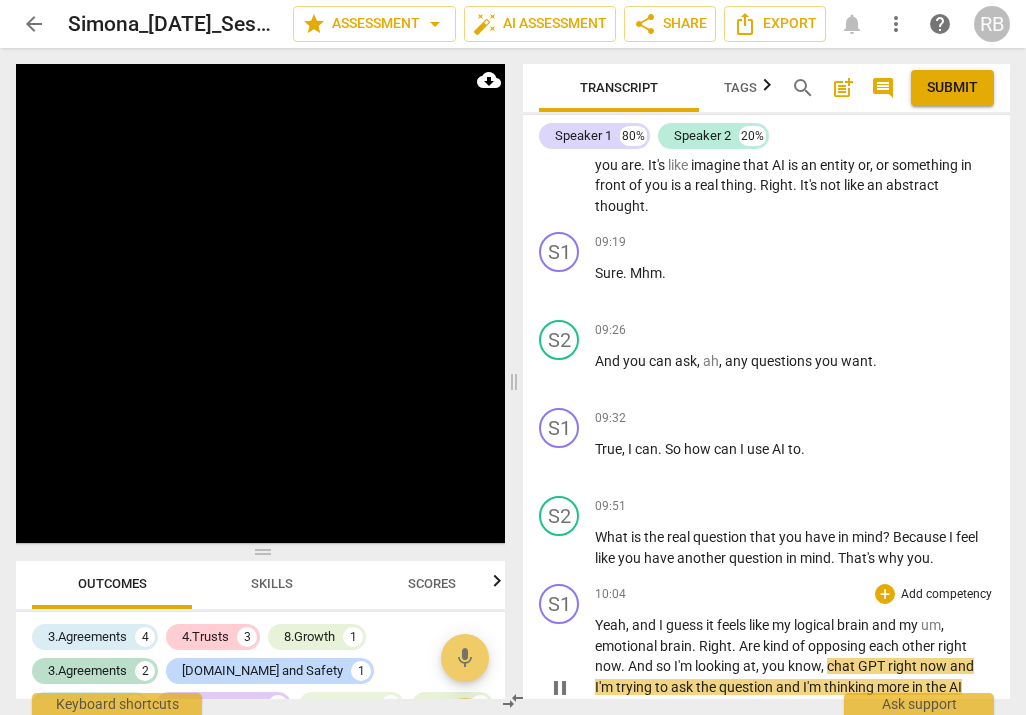 scroll, scrollTop: 4705, scrollLeft: 0, axis: vertical 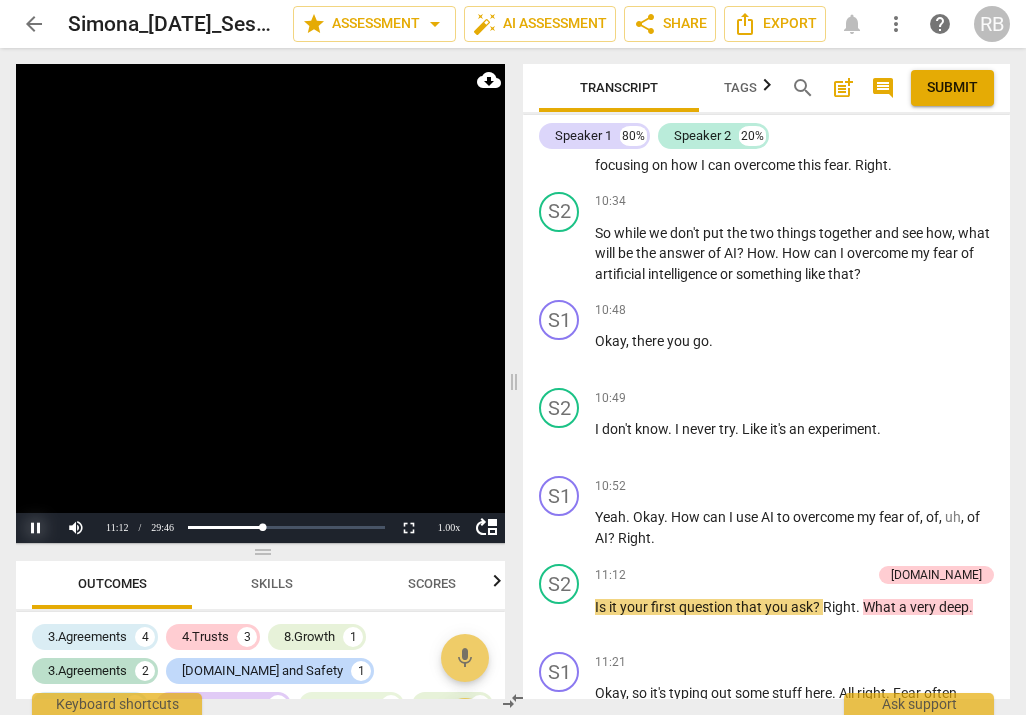 click on "Pause" at bounding box center [36, 528] 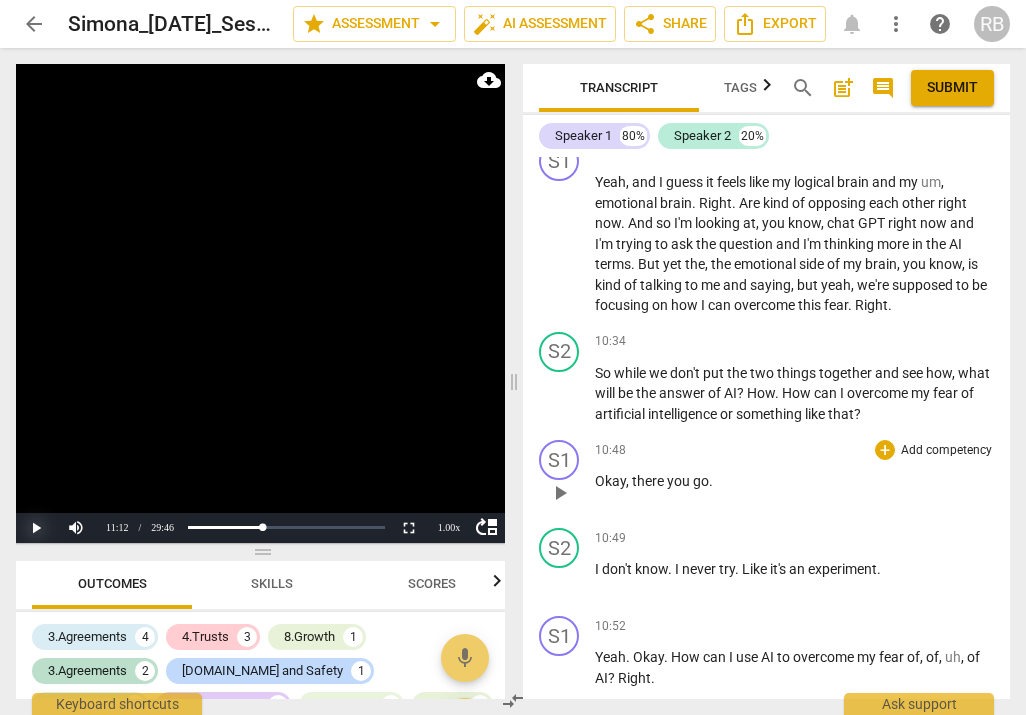 scroll, scrollTop: 4579, scrollLeft: 0, axis: vertical 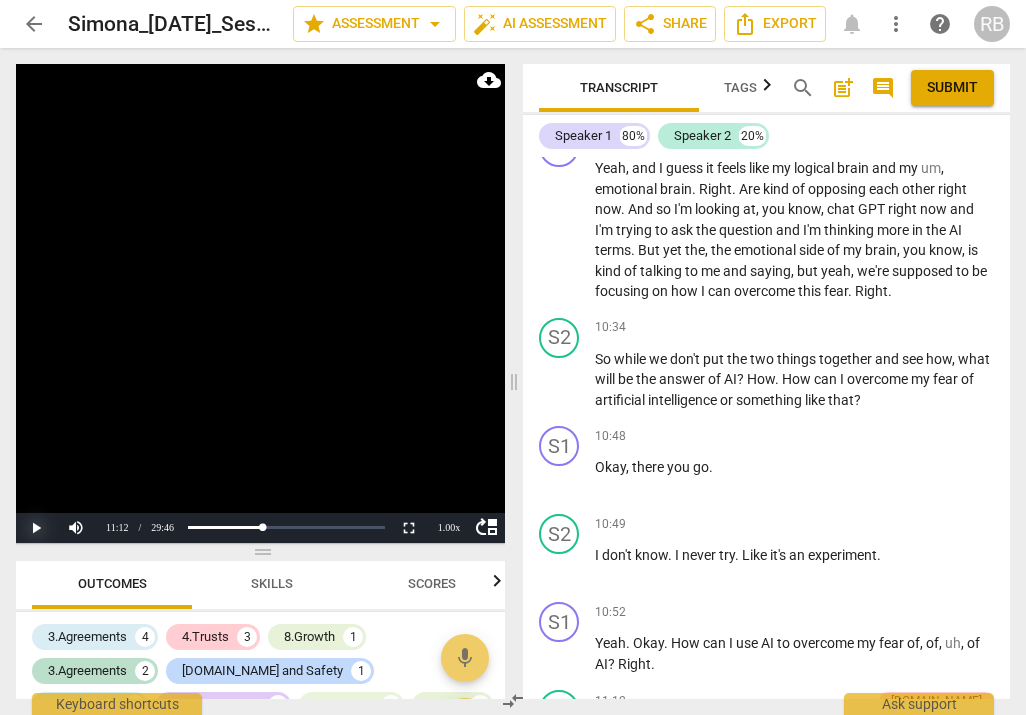 click on "Play" at bounding box center [36, 528] 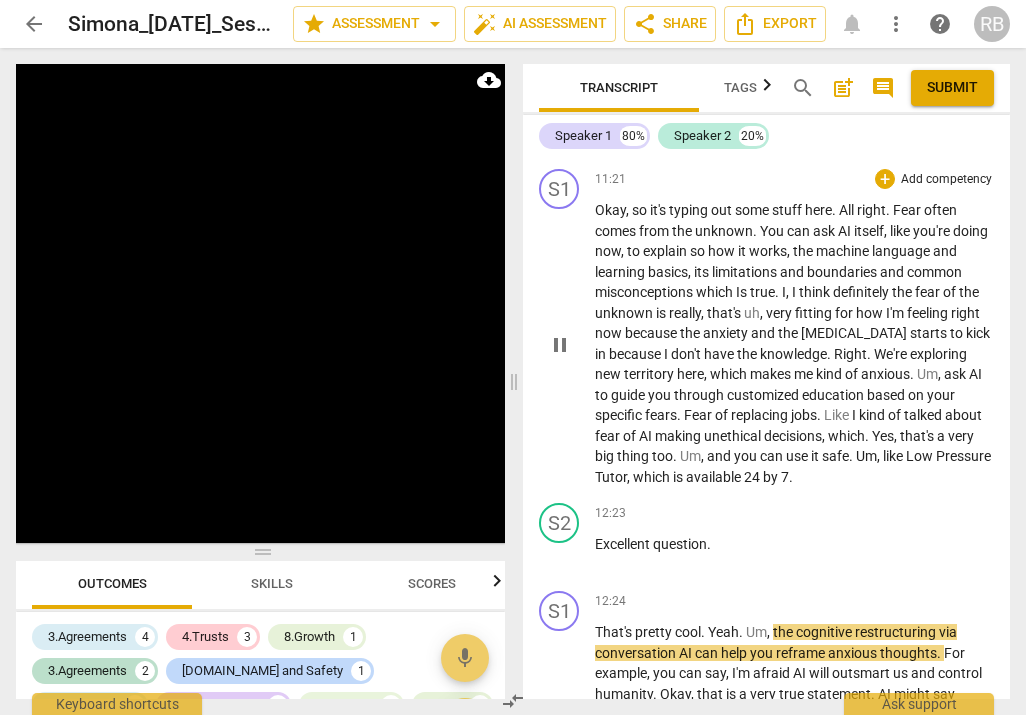 scroll, scrollTop: 5737, scrollLeft: 0, axis: vertical 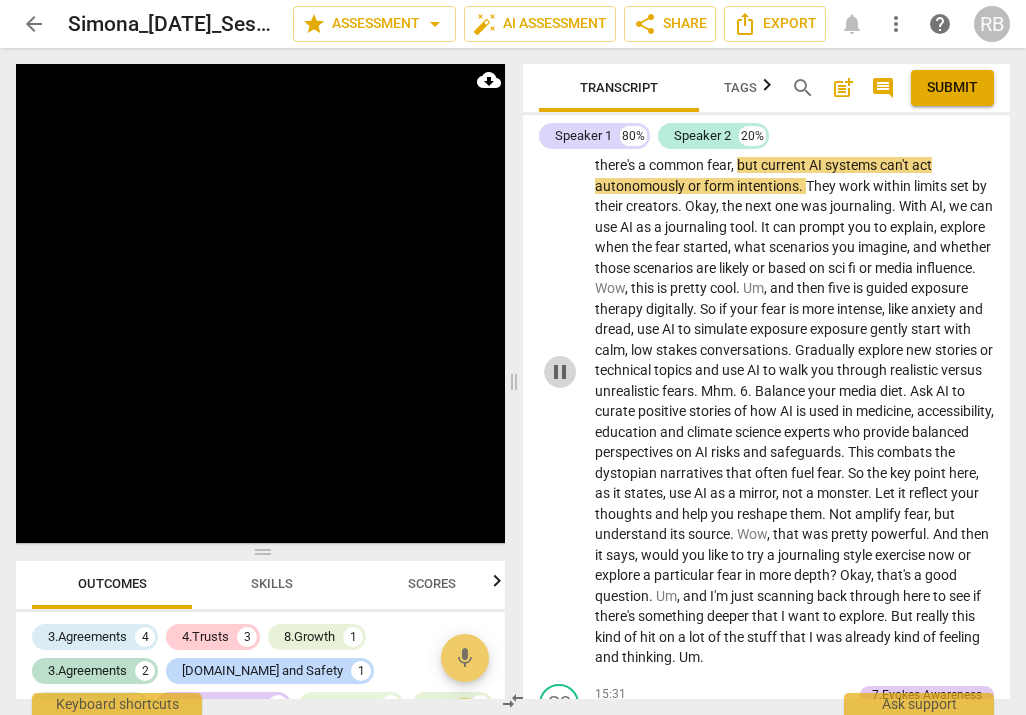 click on "pause" at bounding box center [560, 372] 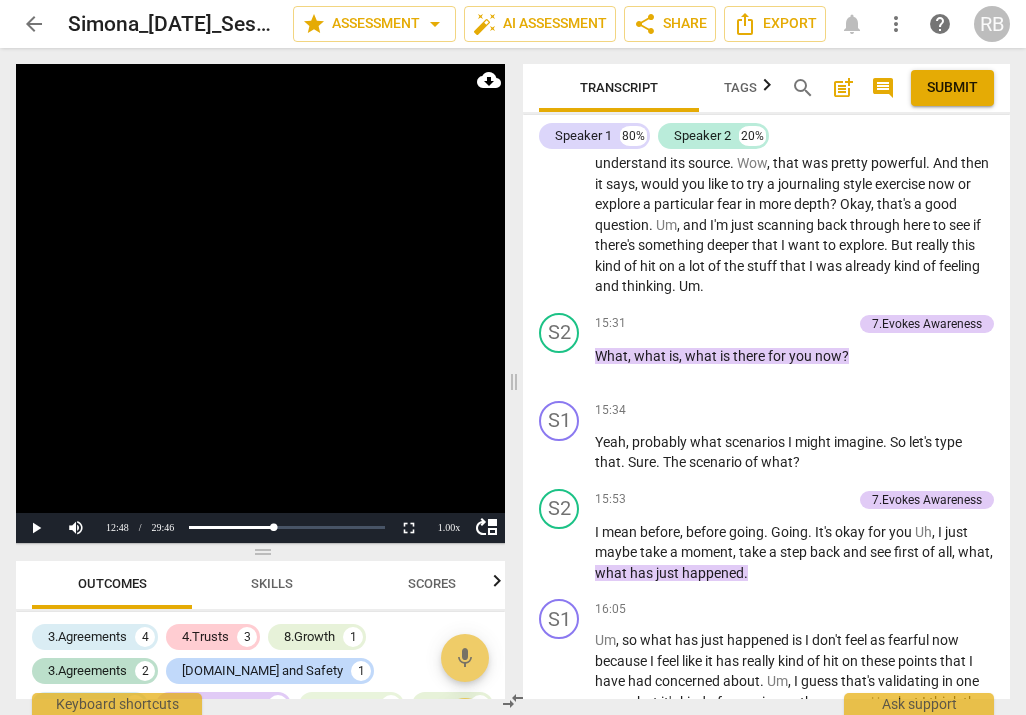 scroll, scrollTop: 6110, scrollLeft: 0, axis: vertical 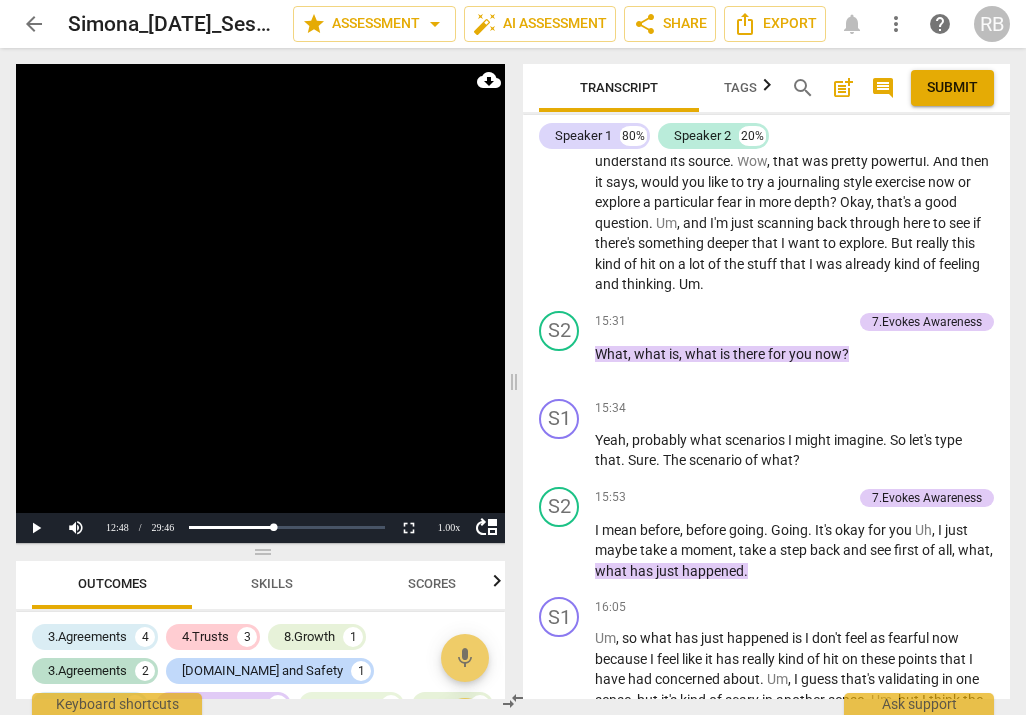 click on "And" at bounding box center (947, 161) 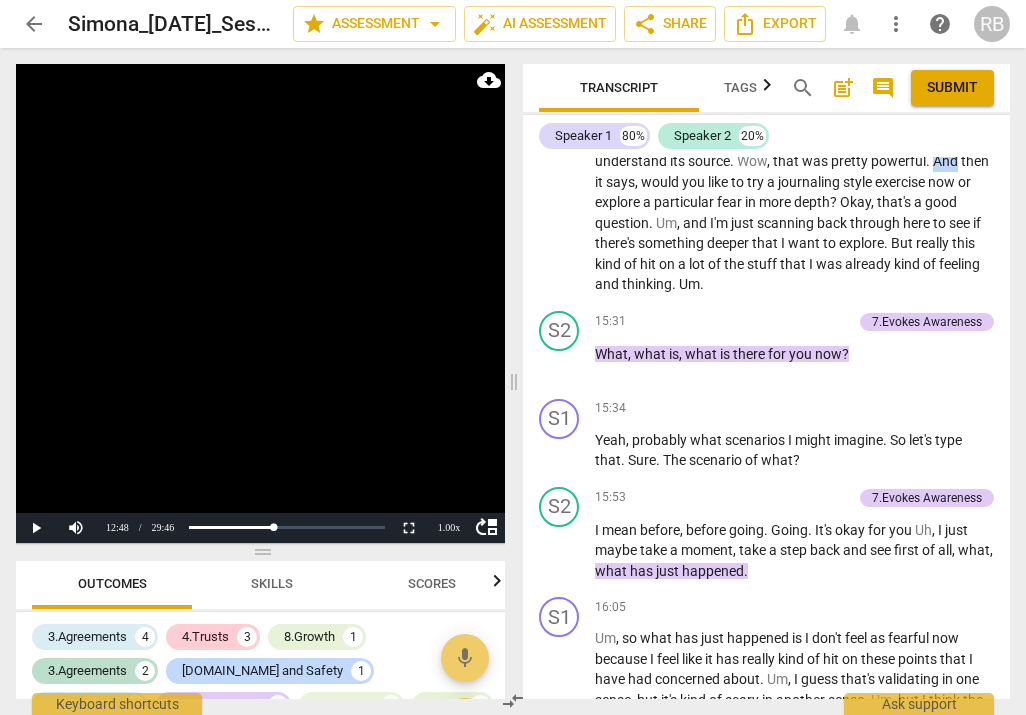 click on "And" at bounding box center [947, 161] 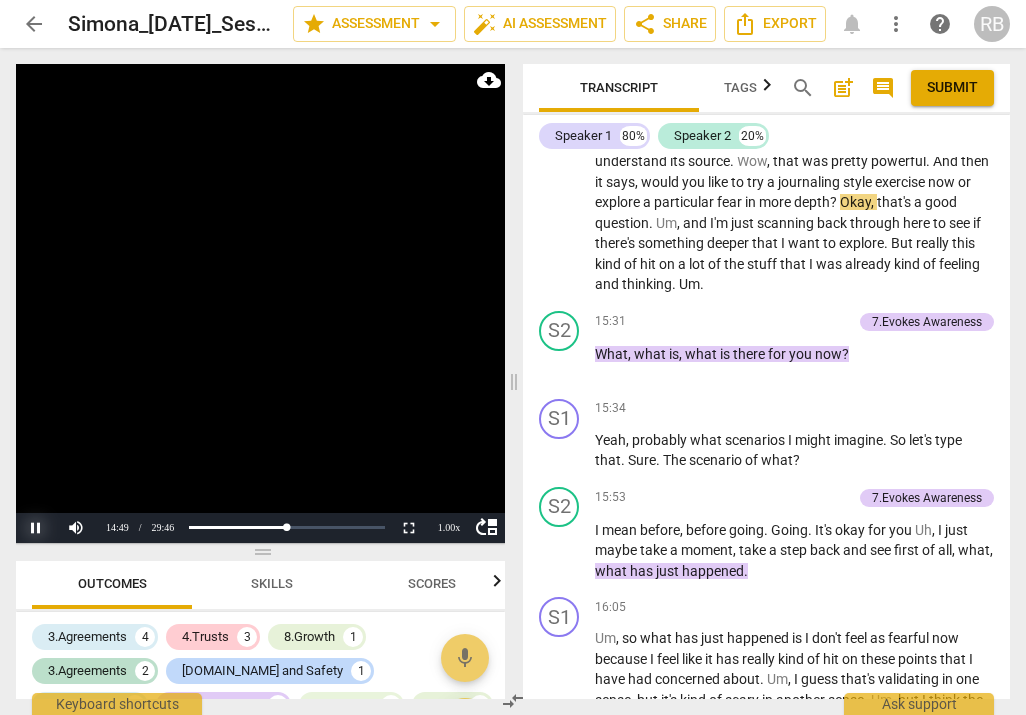 click on "Pause" at bounding box center (36, 528) 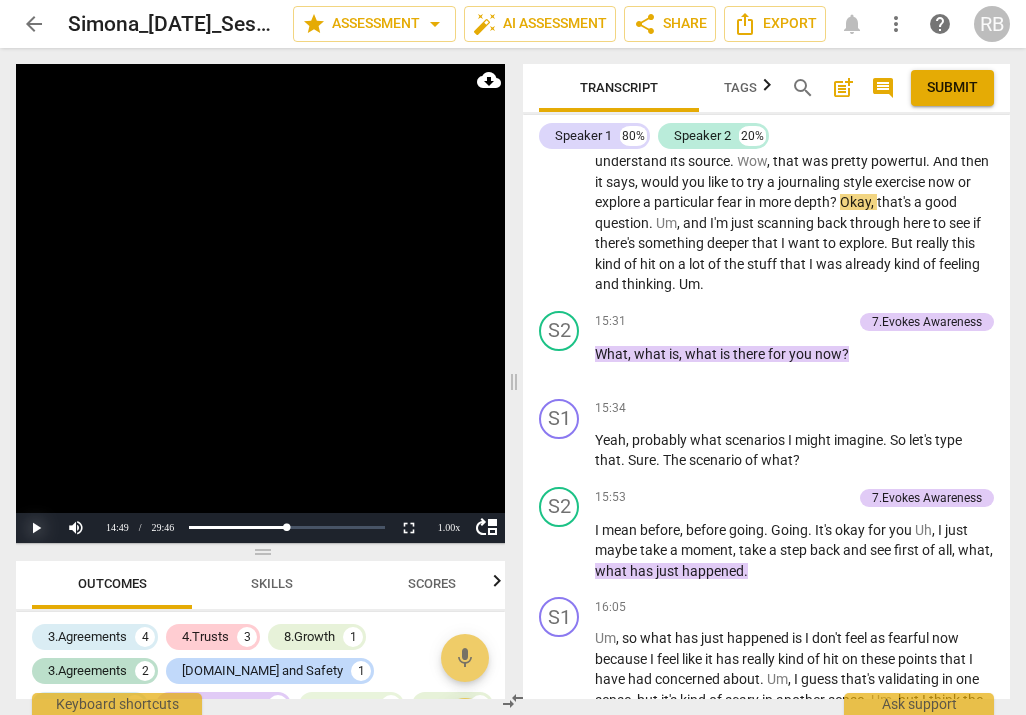 click on "Play" at bounding box center [36, 528] 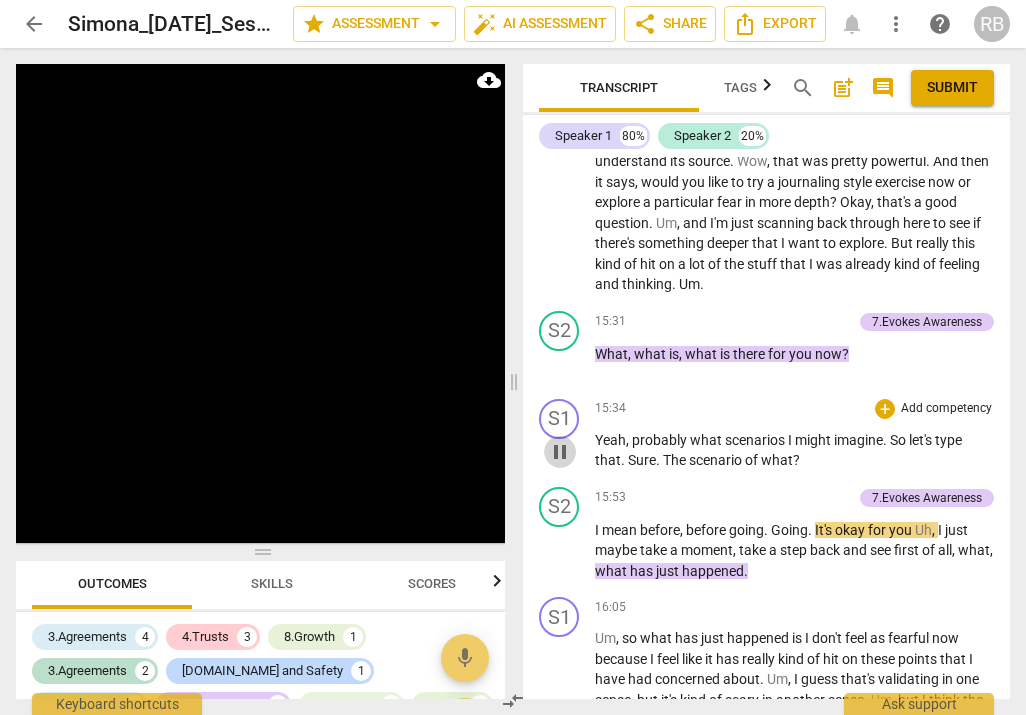 click on "pause" at bounding box center (560, 452) 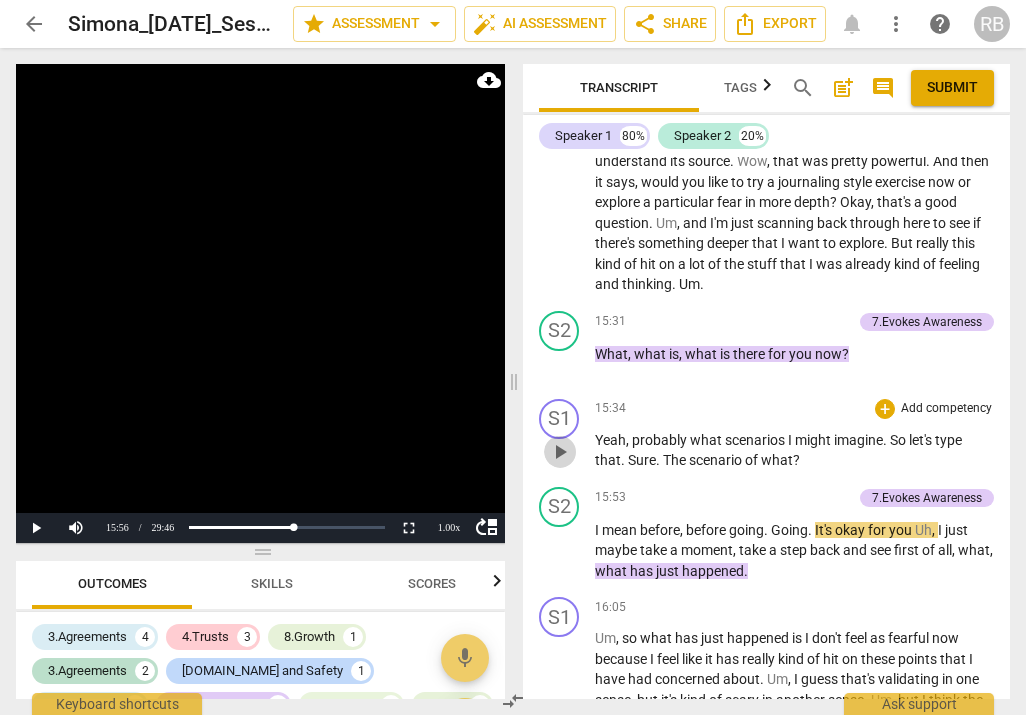 click on "play_arrow" at bounding box center [560, 452] 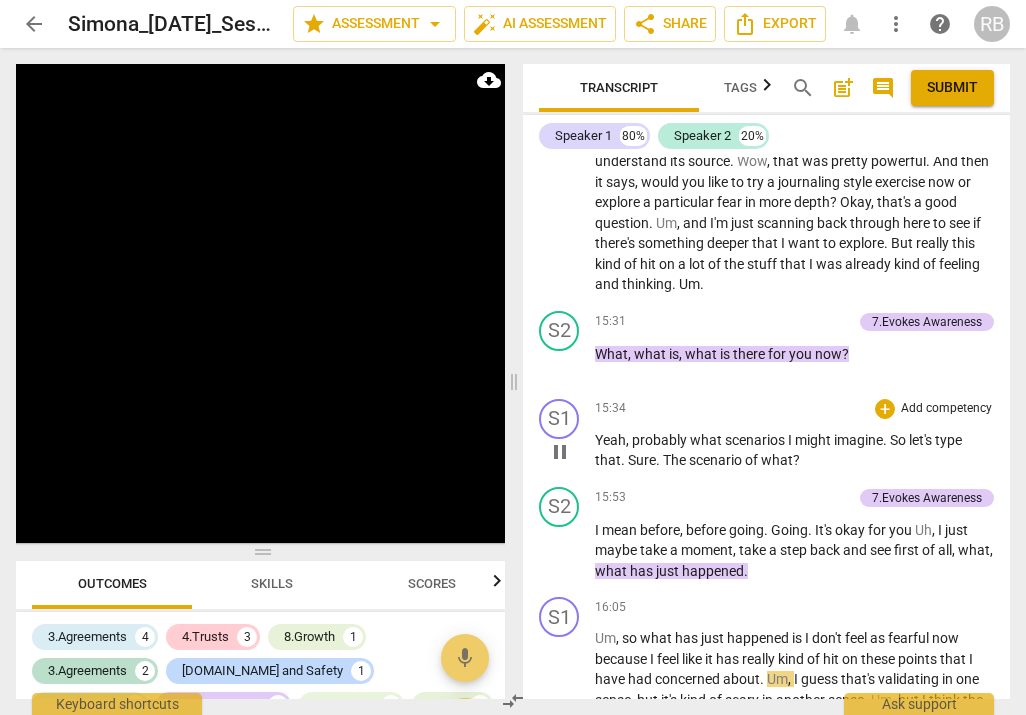 scroll, scrollTop: 6686, scrollLeft: 0, axis: vertical 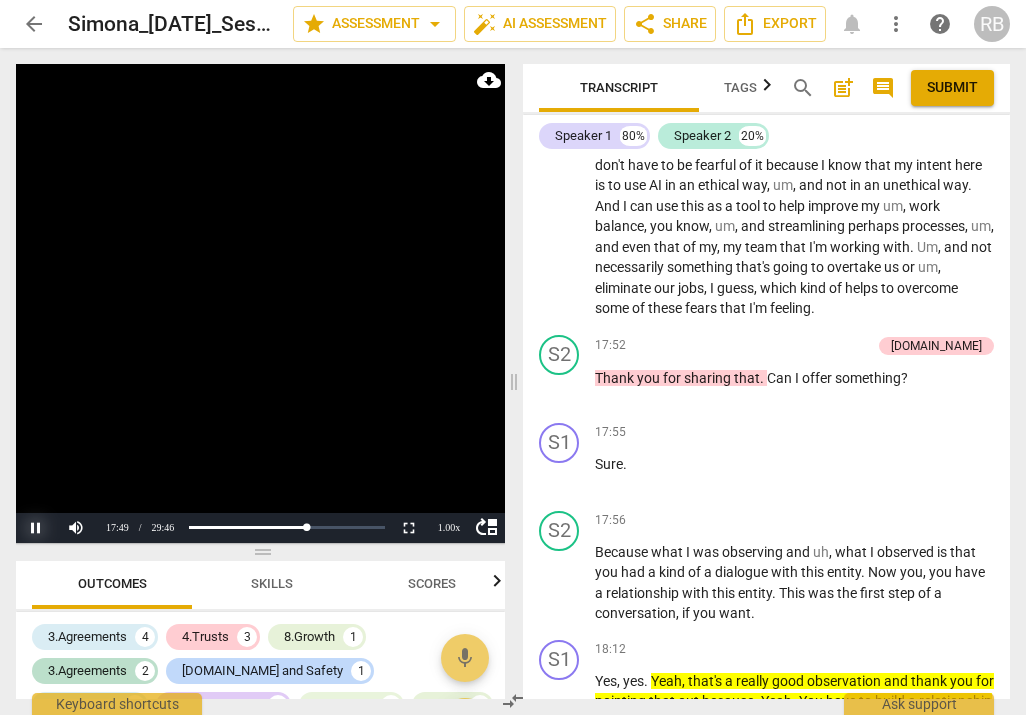click on "Pause" at bounding box center (36, 528) 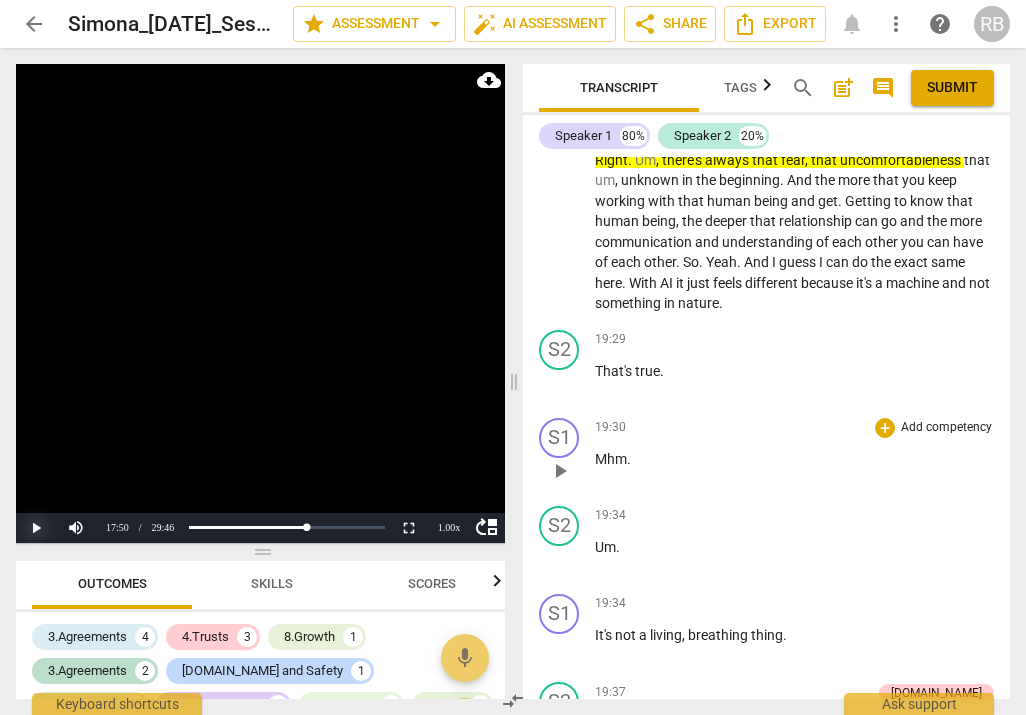 scroll, scrollTop: 7292, scrollLeft: 0, axis: vertical 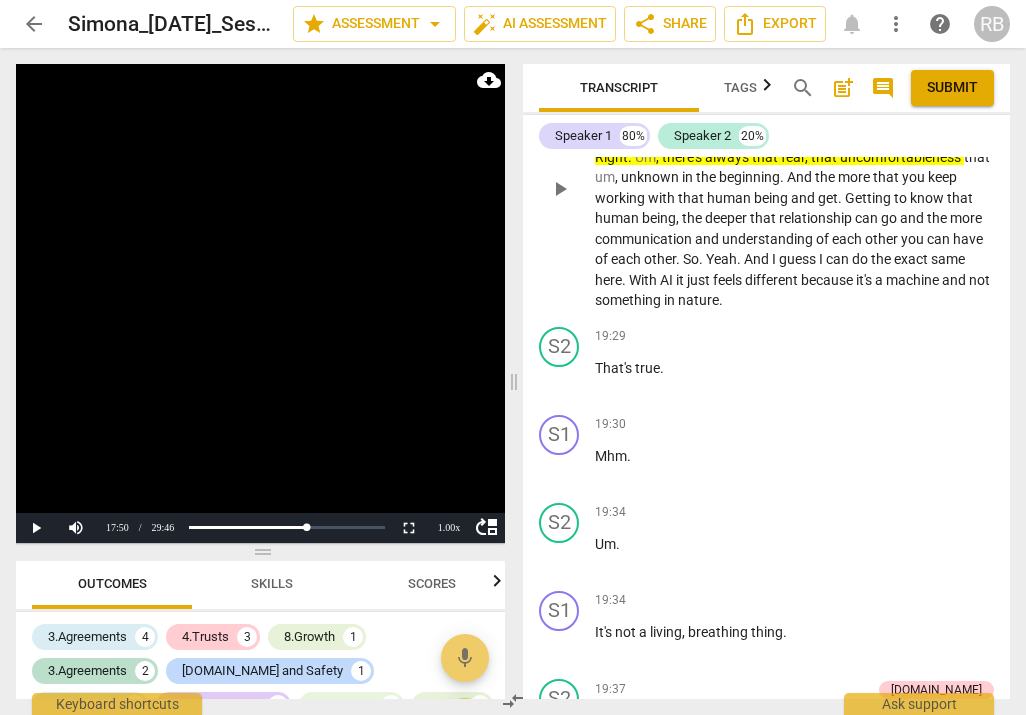 click on "of" at bounding box center (603, 259) 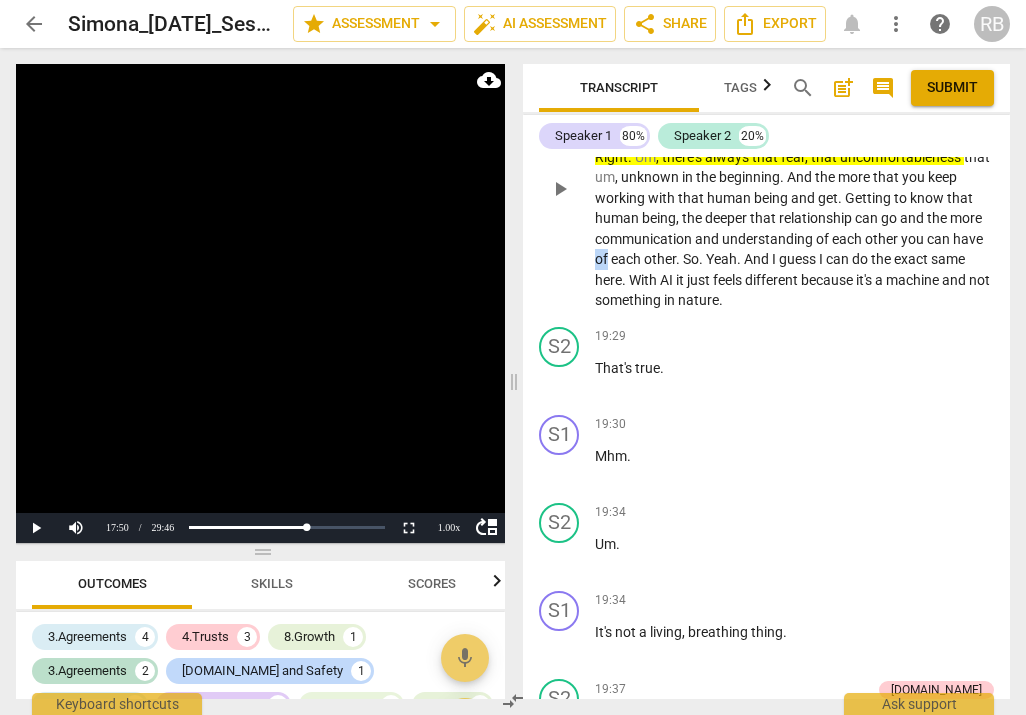 click on "of" at bounding box center [603, 259] 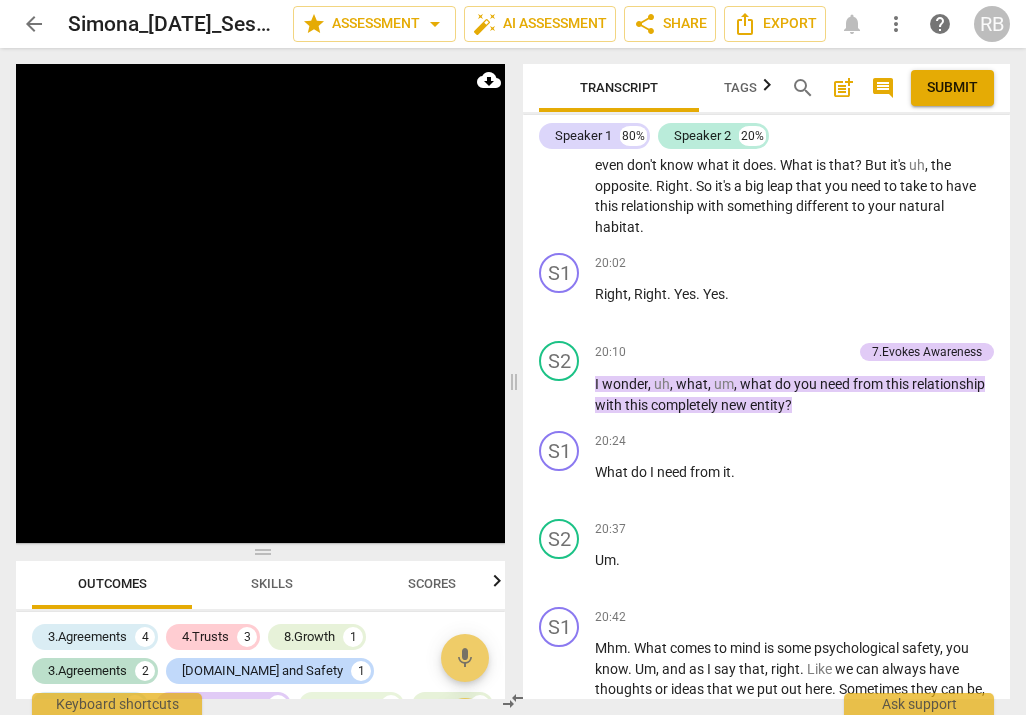 scroll, scrollTop: 7907, scrollLeft: 0, axis: vertical 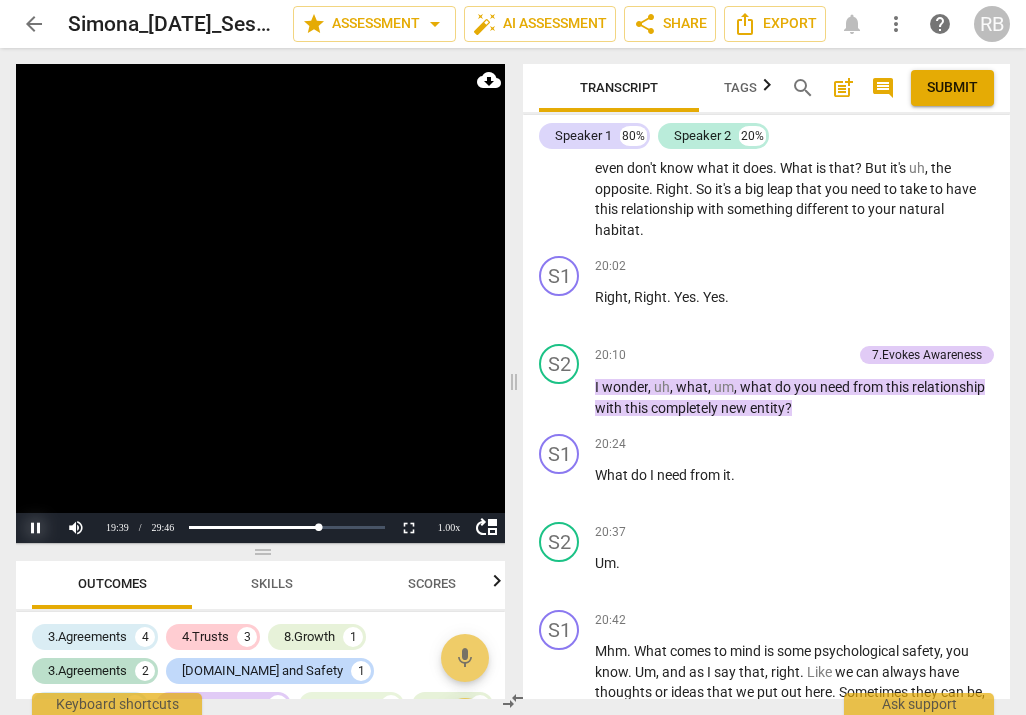 click on "Pause" at bounding box center (36, 528) 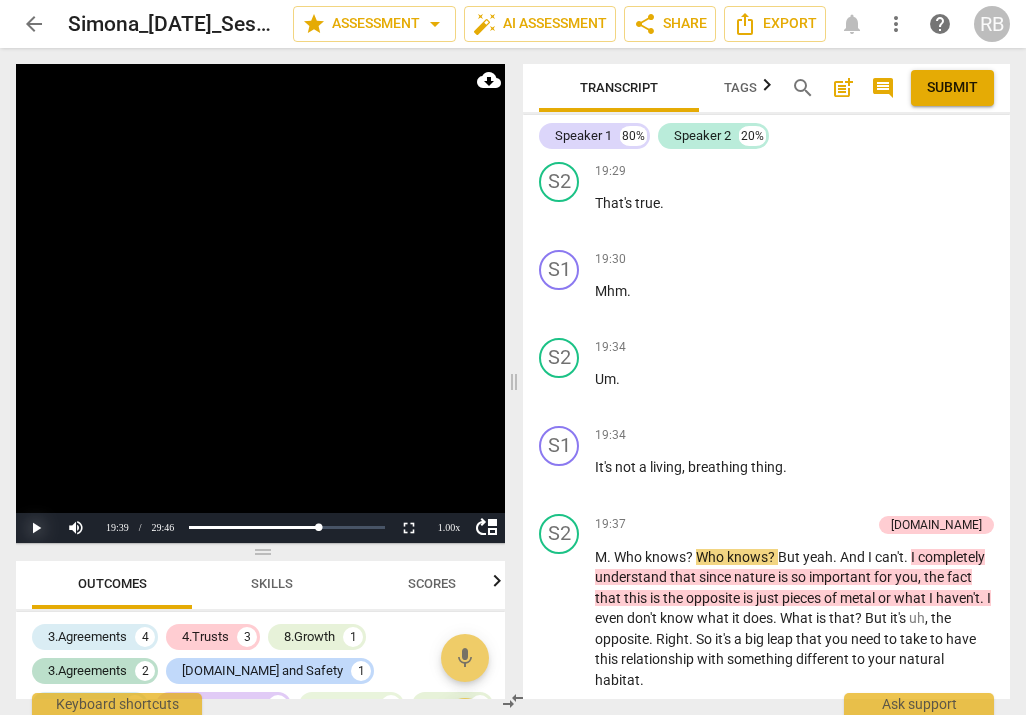 scroll, scrollTop: 7408, scrollLeft: 0, axis: vertical 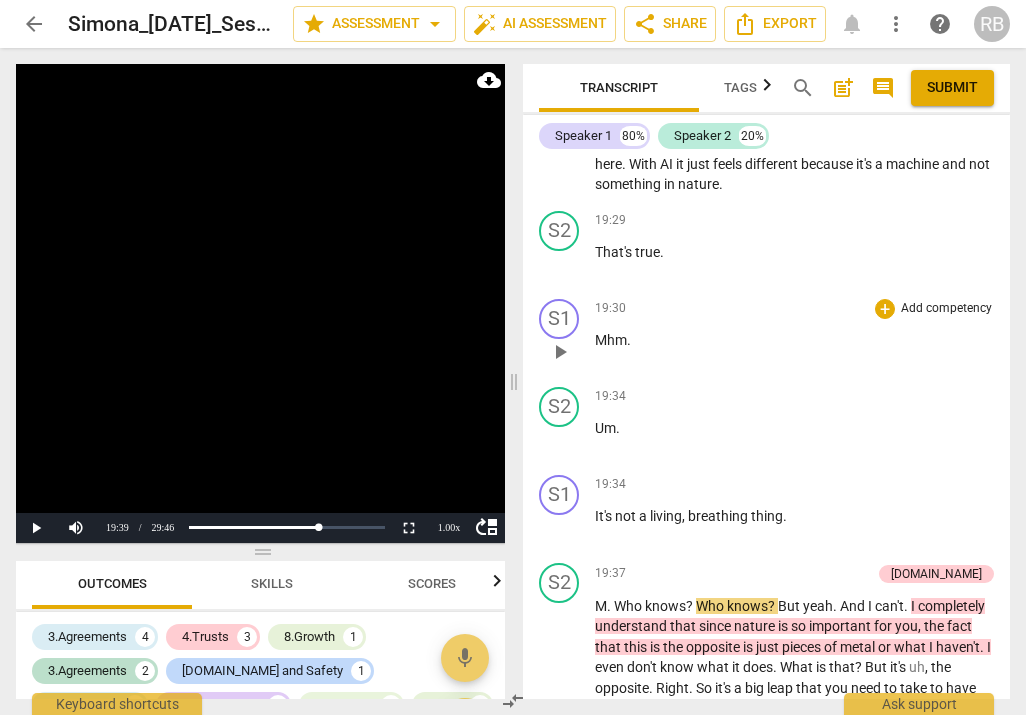 click on "play_arrow" at bounding box center (560, 352) 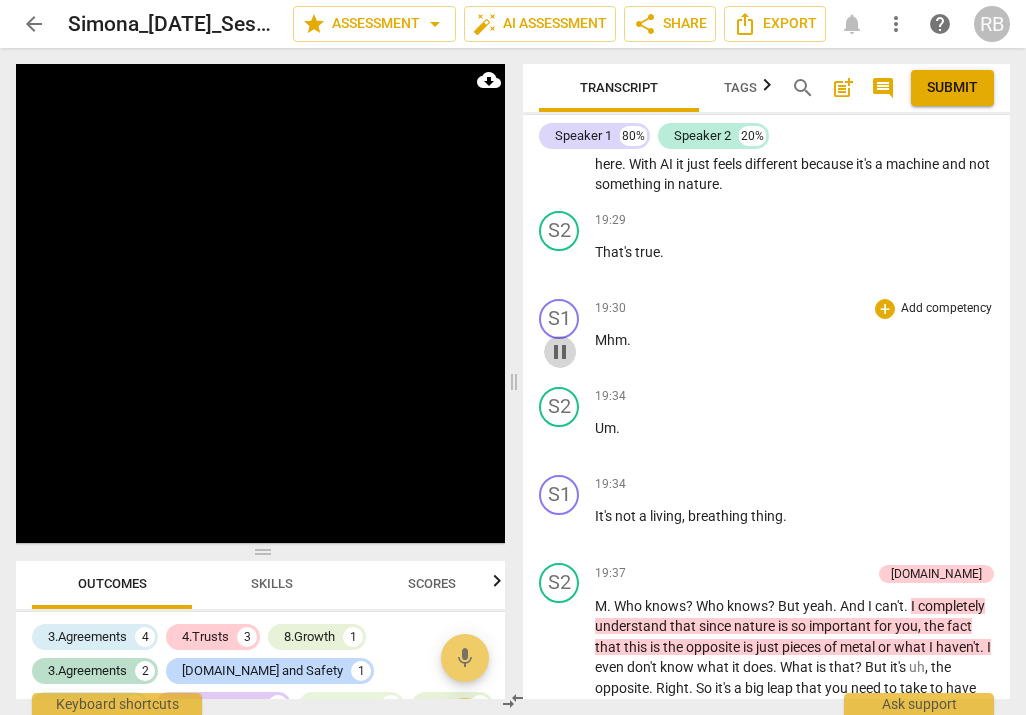 click on "pause" at bounding box center (560, 352) 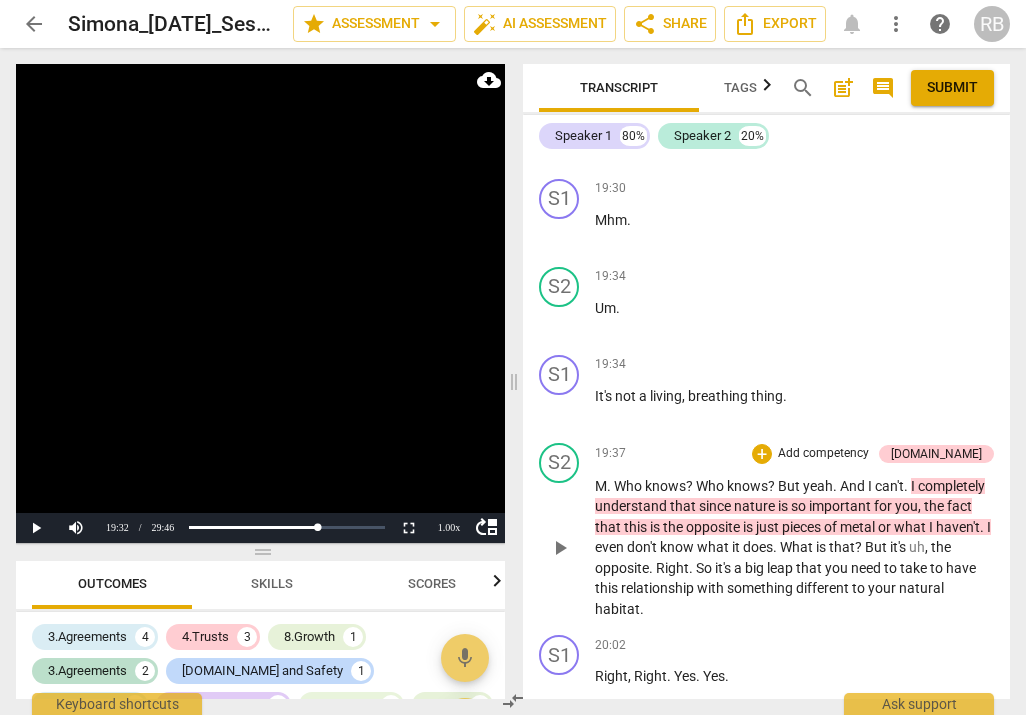 scroll, scrollTop: 7529, scrollLeft: 0, axis: vertical 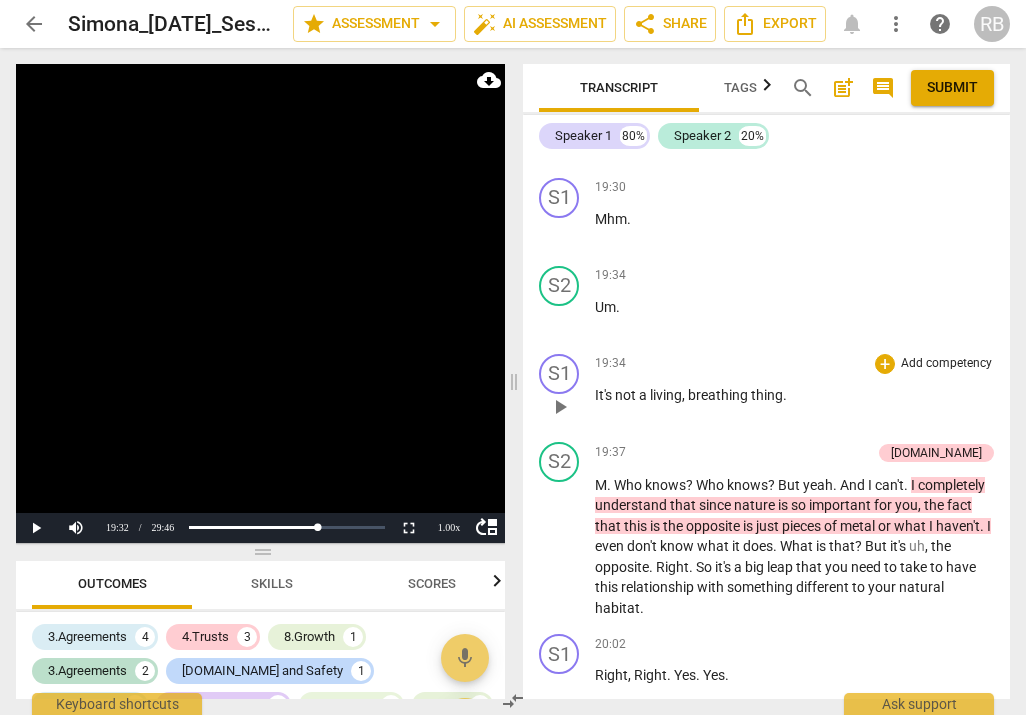 click on "play_arrow" at bounding box center (560, 407) 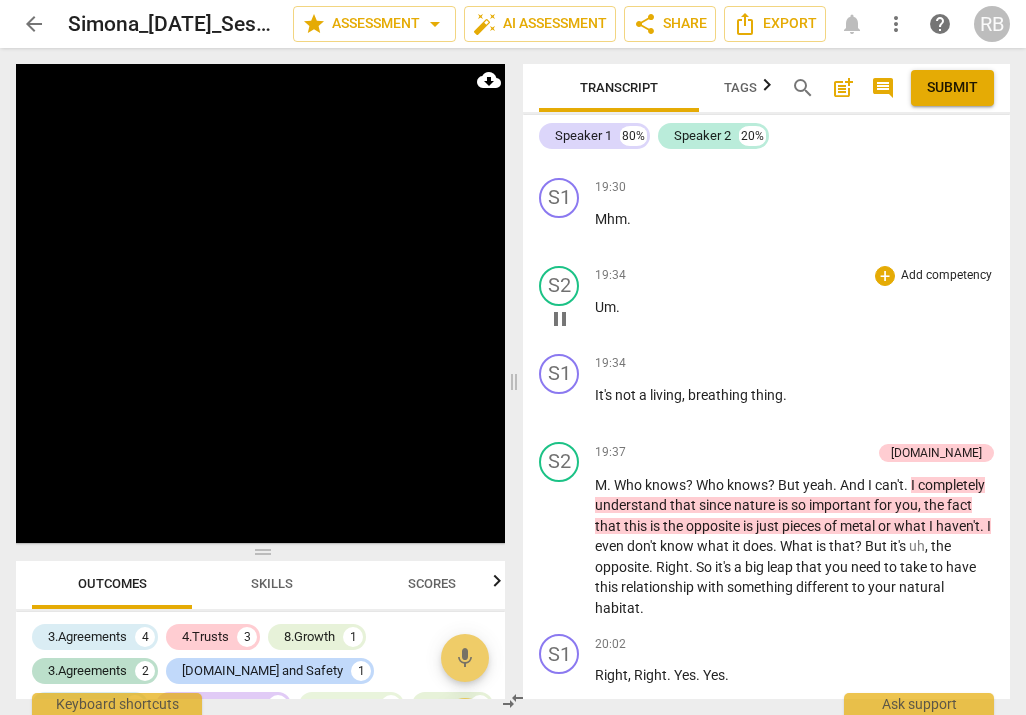 scroll, scrollTop: 8101, scrollLeft: 0, axis: vertical 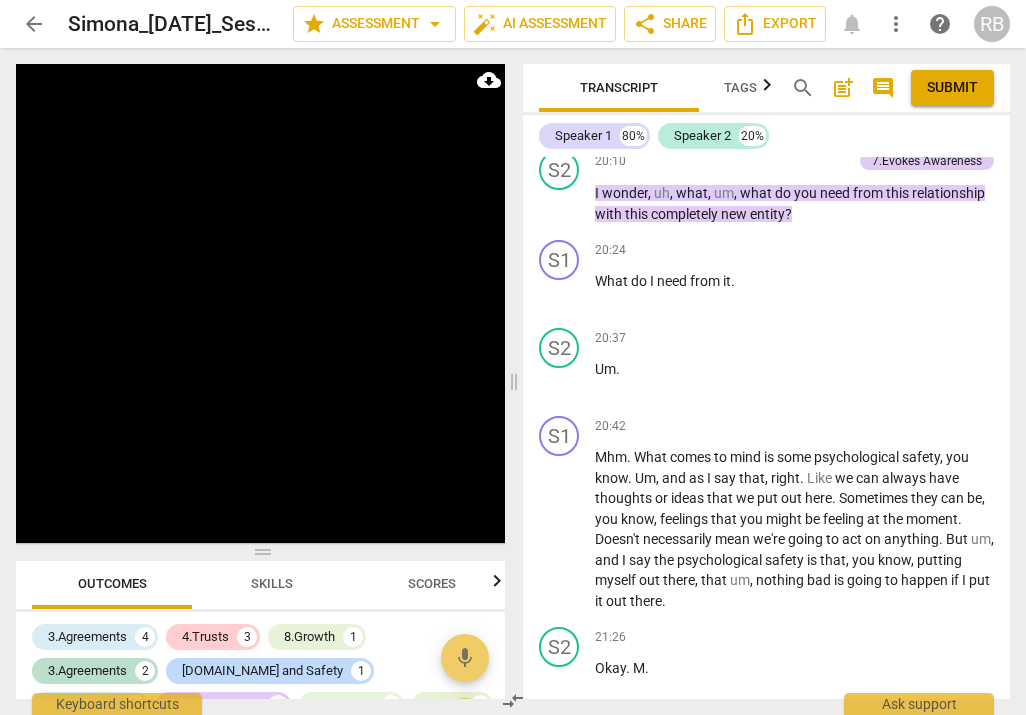 click on "pause" at bounding box center (560, 115) 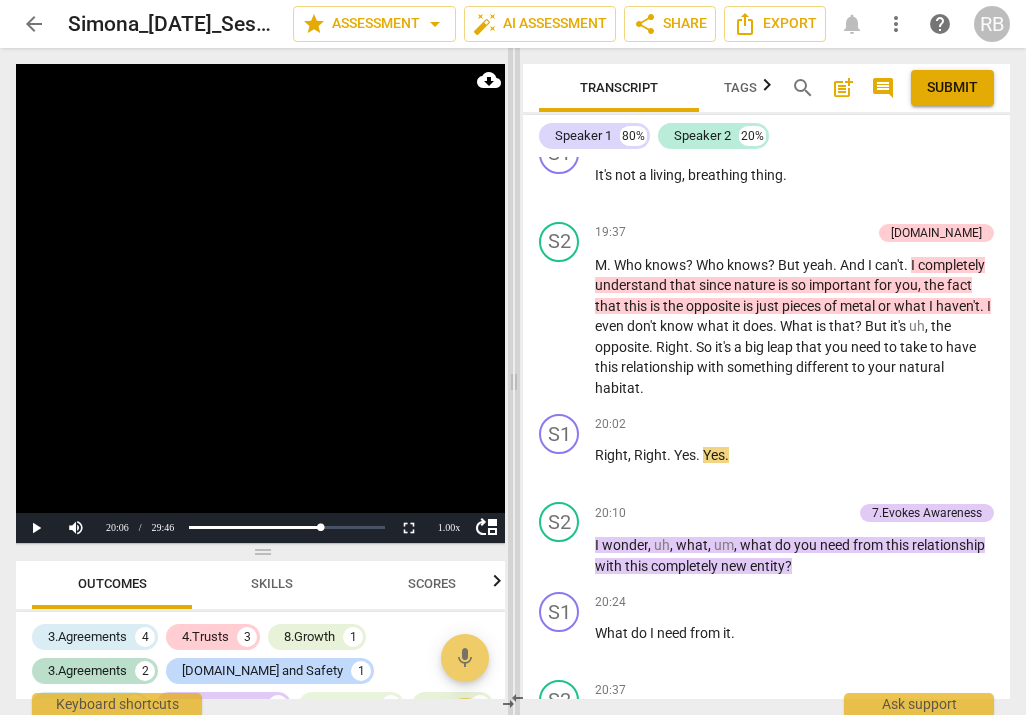 scroll, scrollTop: 7754, scrollLeft: 0, axis: vertical 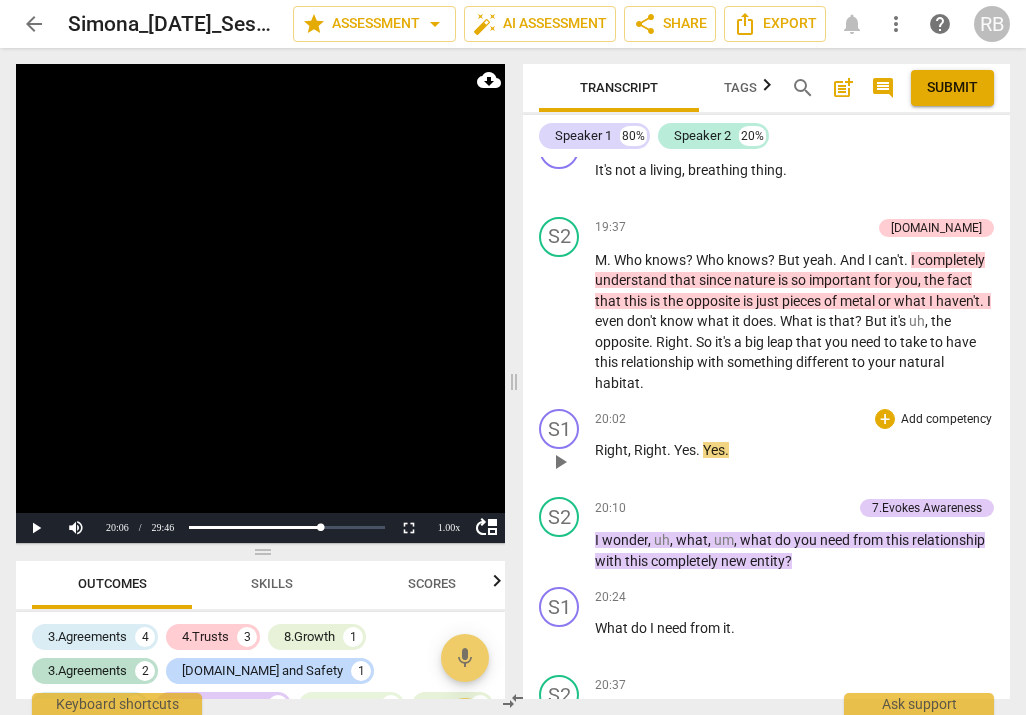 drag, startPoint x: 562, startPoint y: 612, endPoint x: 735, endPoint y: 533, distance: 190.18413 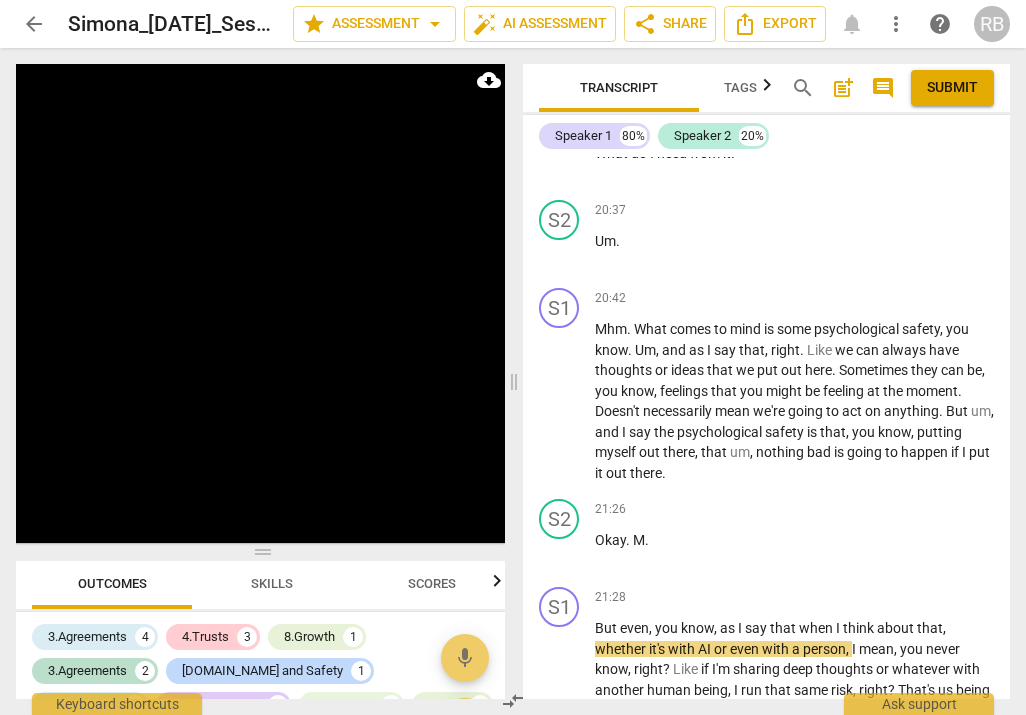 scroll, scrollTop: 8774, scrollLeft: 0, axis: vertical 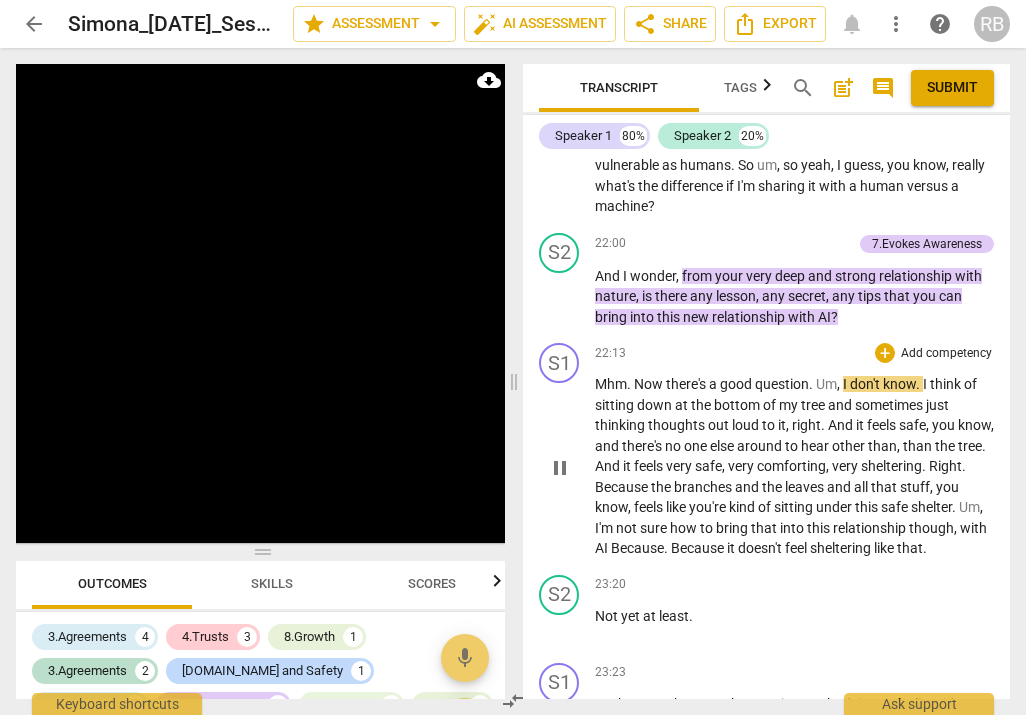 click on "pause" at bounding box center [560, 468] 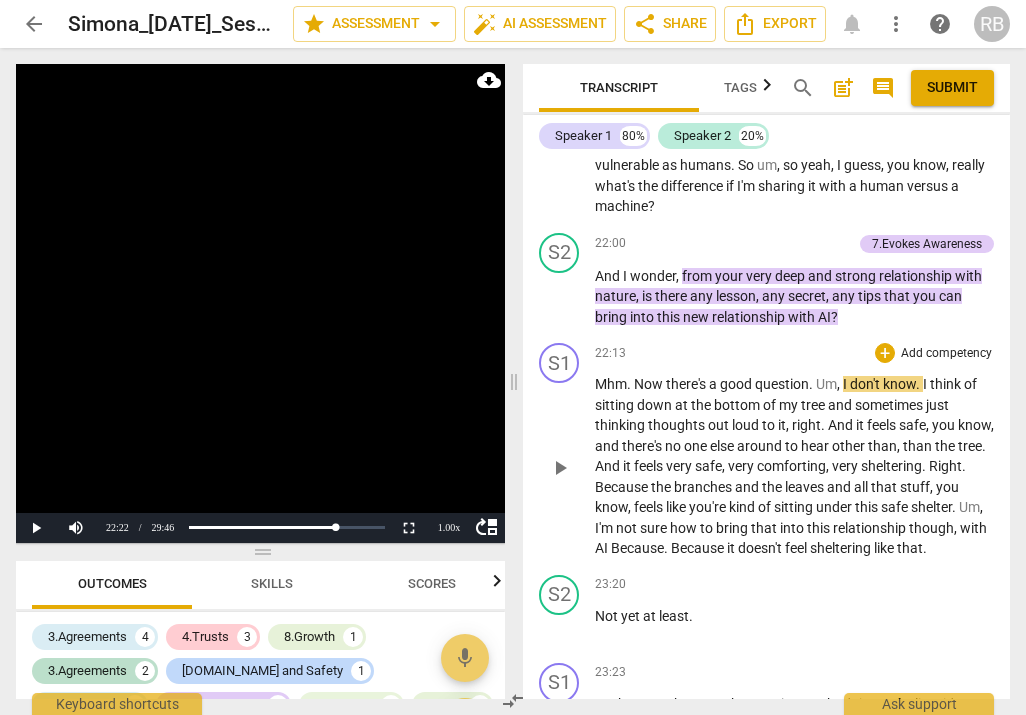 click on "play_arrow" at bounding box center [560, 468] 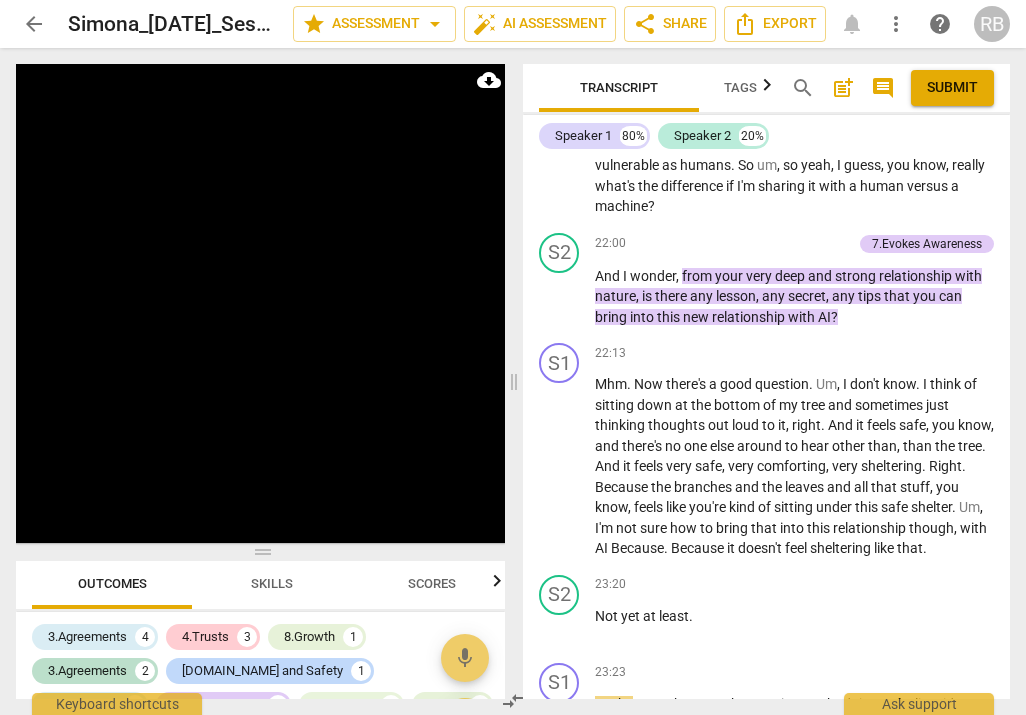 scroll, scrollTop: 9395, scrollLeft: 0, axis: vertical 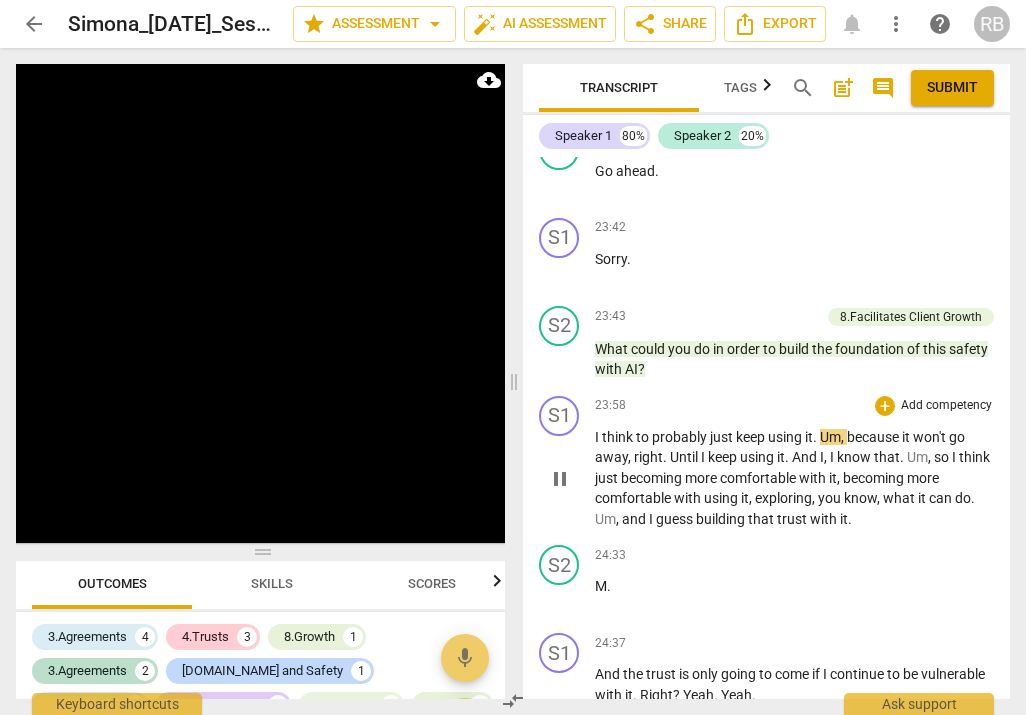 click on "pause" at bounding box center (560, 479) 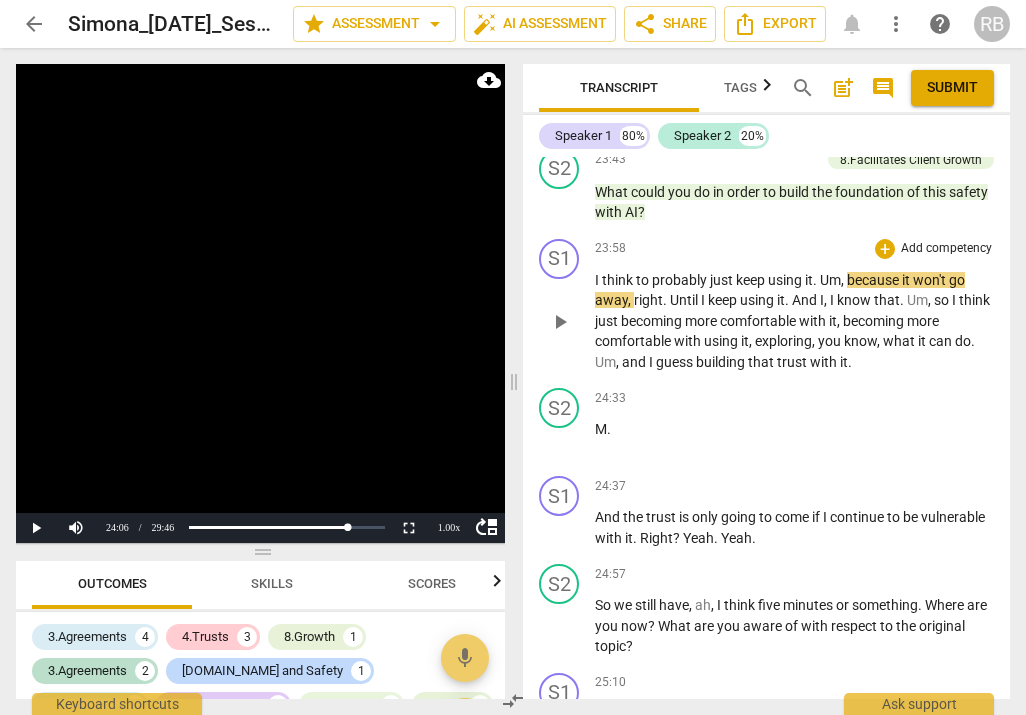 scroll, scrollTop: 9554, scrollLeft: 0, axis: vertical 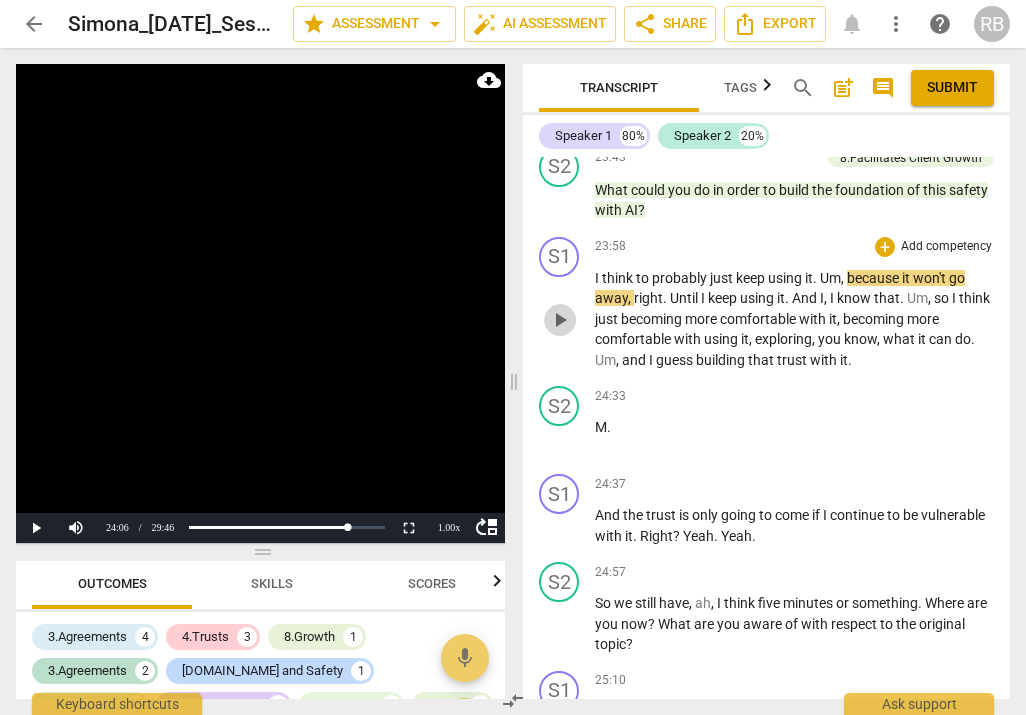 click on "play_arrow" at bounding box center (560, 320) 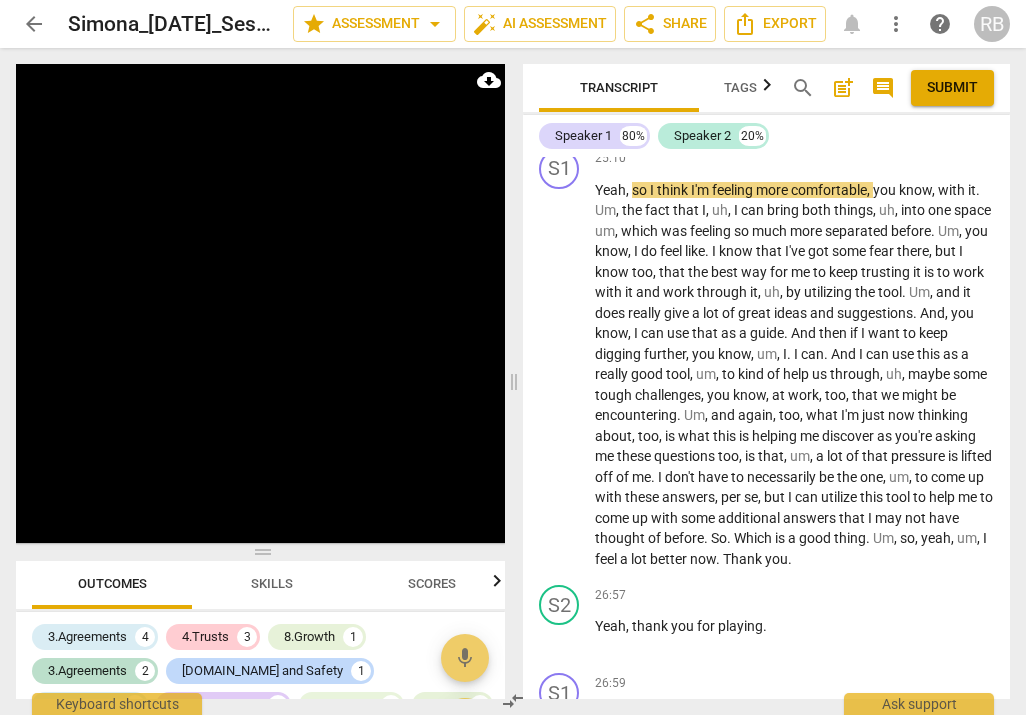 scroll, scrollTop: 10073, scrollLeft: 0, axis: vertical 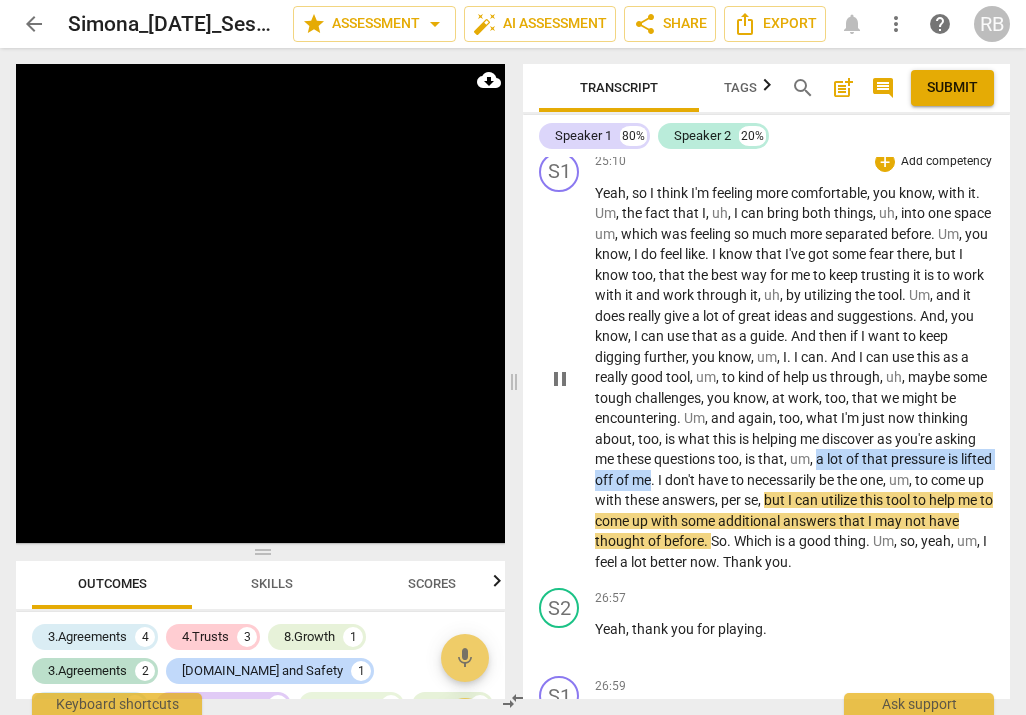drag, startPoint x: 820, startPoint y: 541, endPoint x: 686, endPoint y: 557, distance: 134.95184 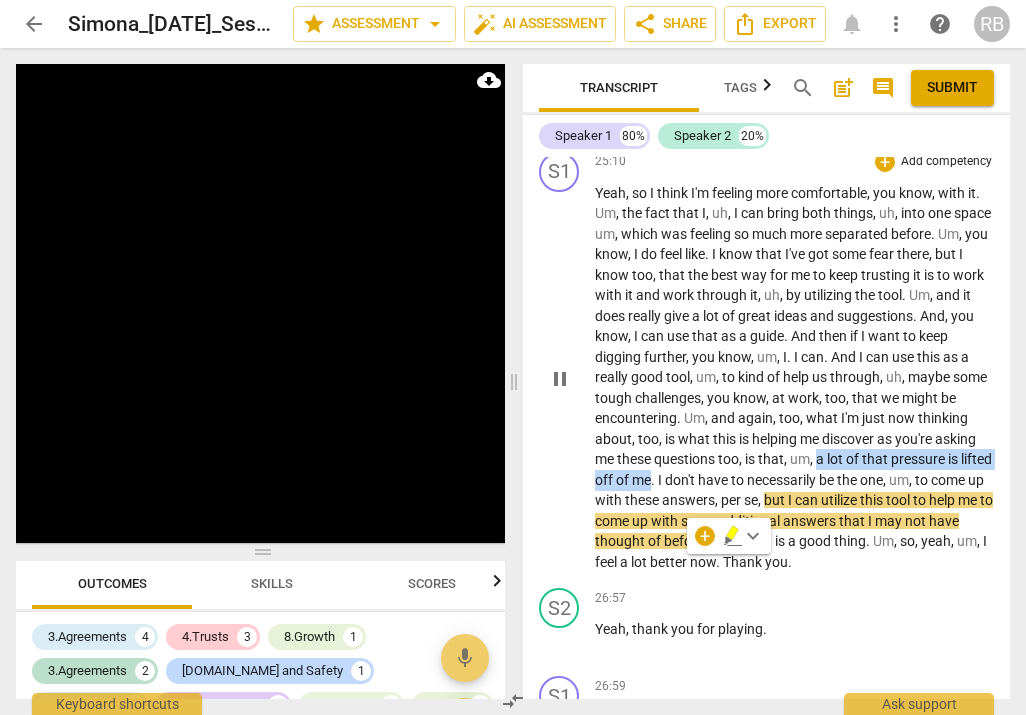 drag, startPoint x: 734, startPoint y: 539, endPoint x: 783, endPoint y: 478, distance: 78.24321 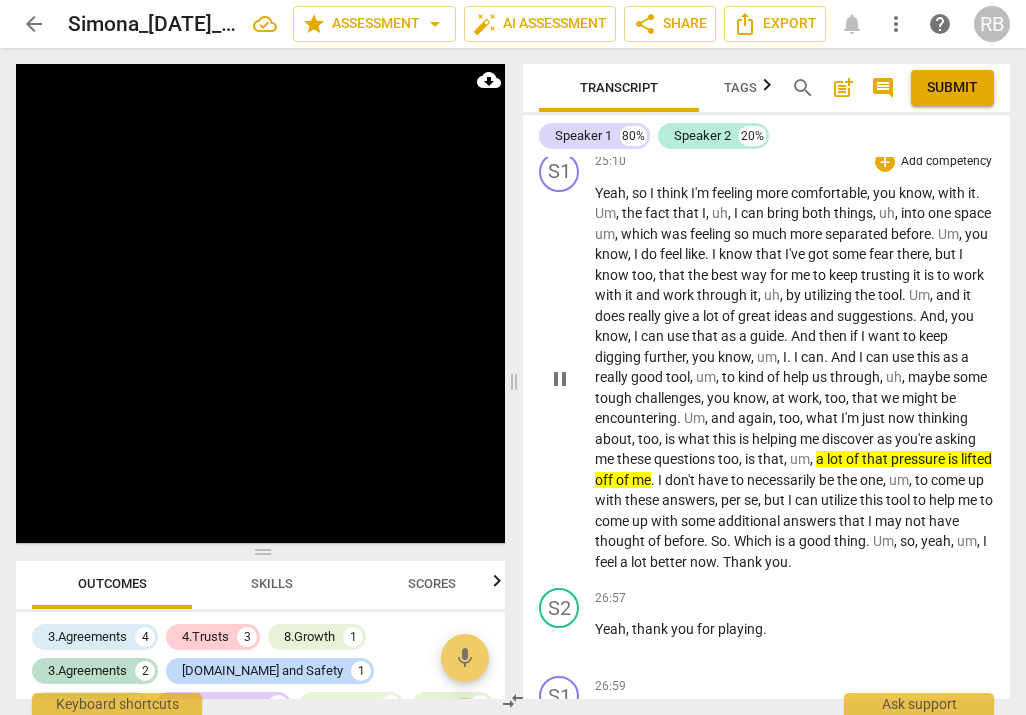 scroll, scrollTop: 10619, scrollLeft: 0, axis: vertical 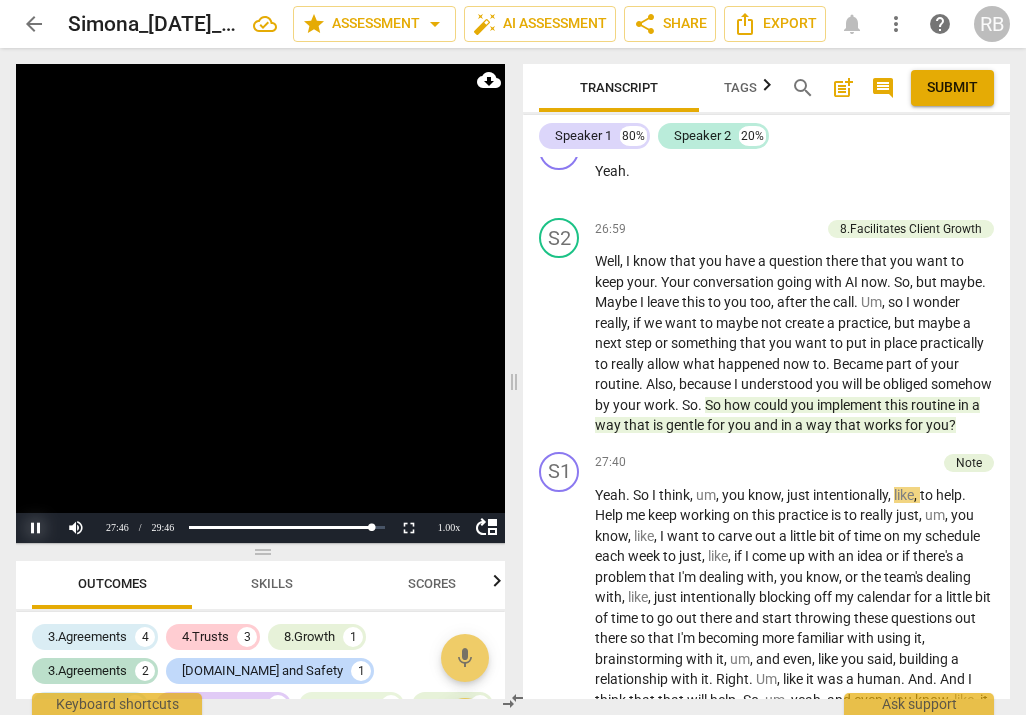 click on "Pause" at bounding box center [36, 528] 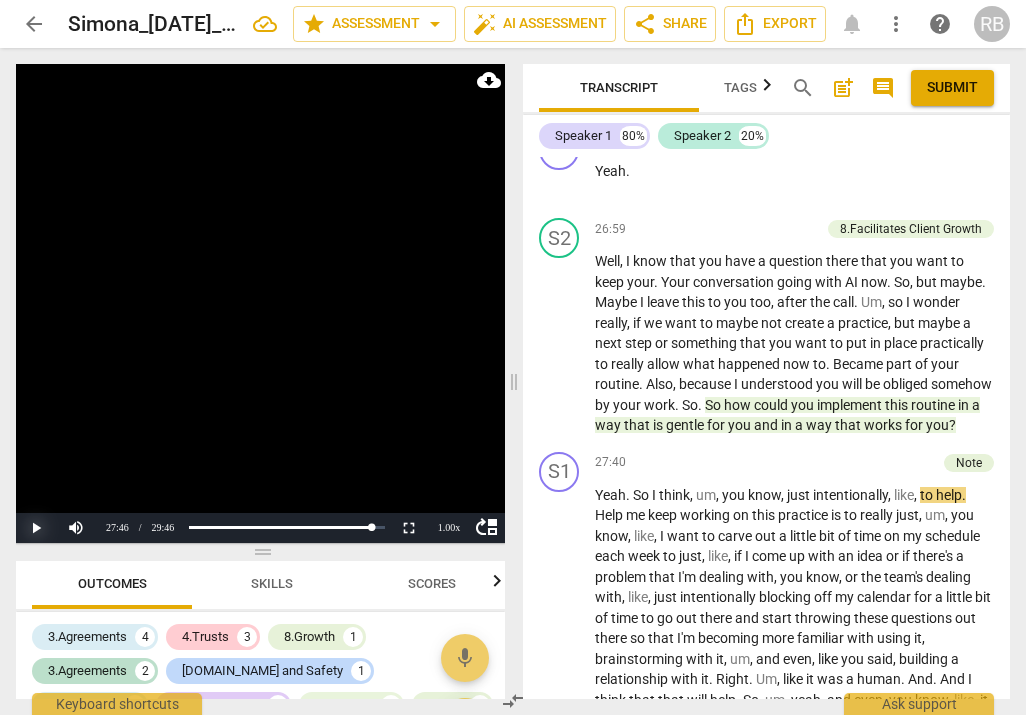 click on "Play" at bounding box center (36, 528) 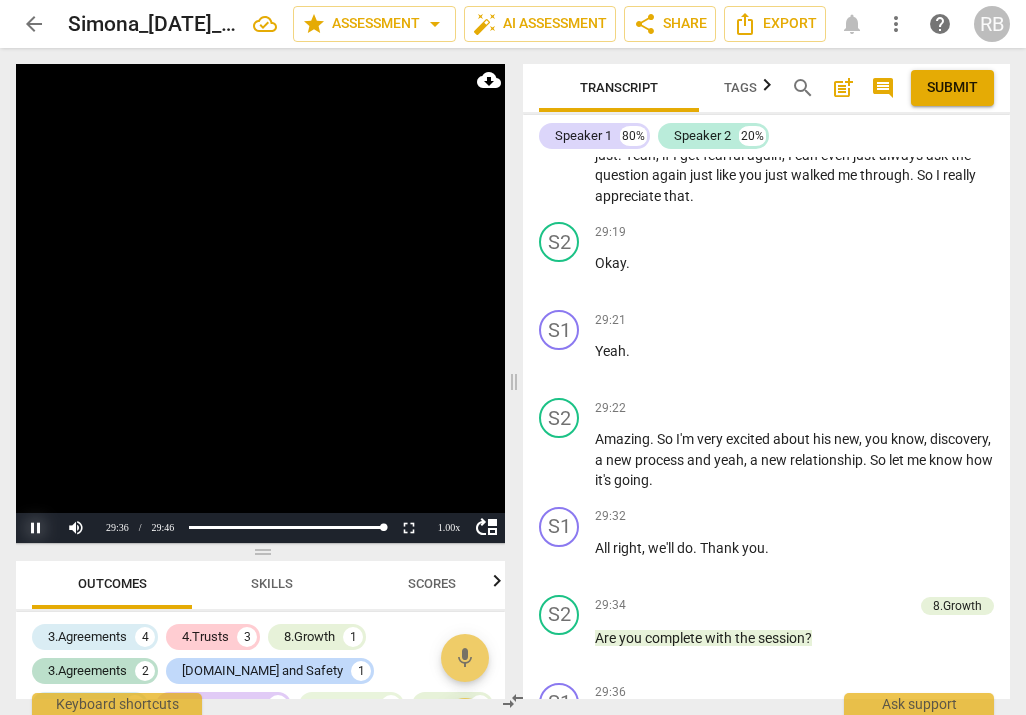 scroll, scrollTop: 11752, scrollLeft: 0, axis: vertical 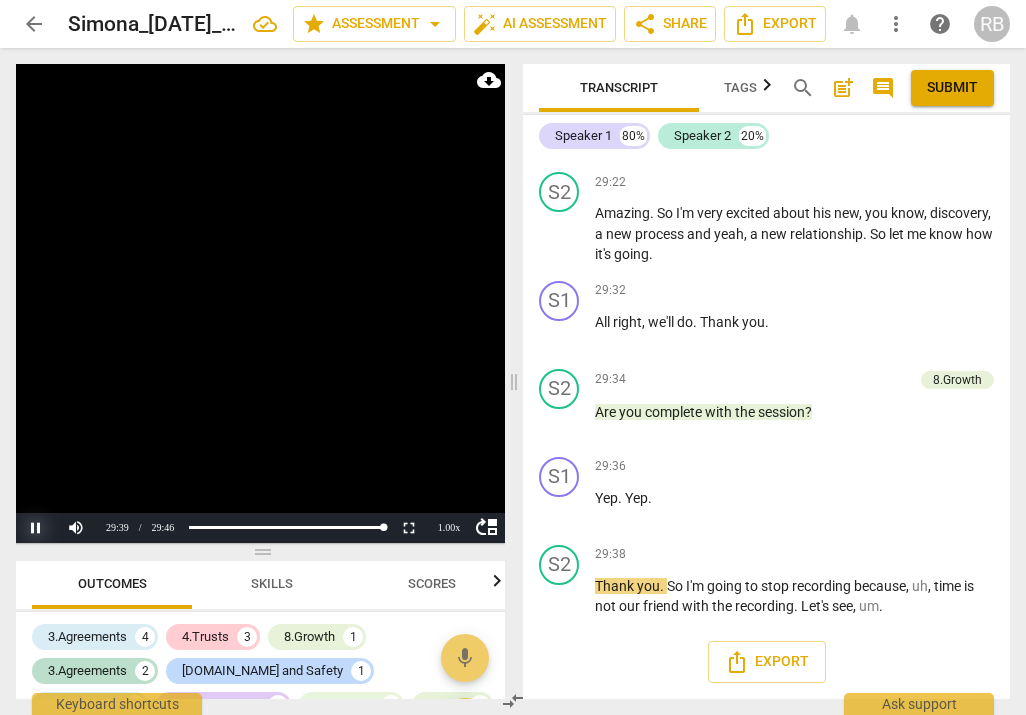 click on "Pause" at bounding box center [36, 528] 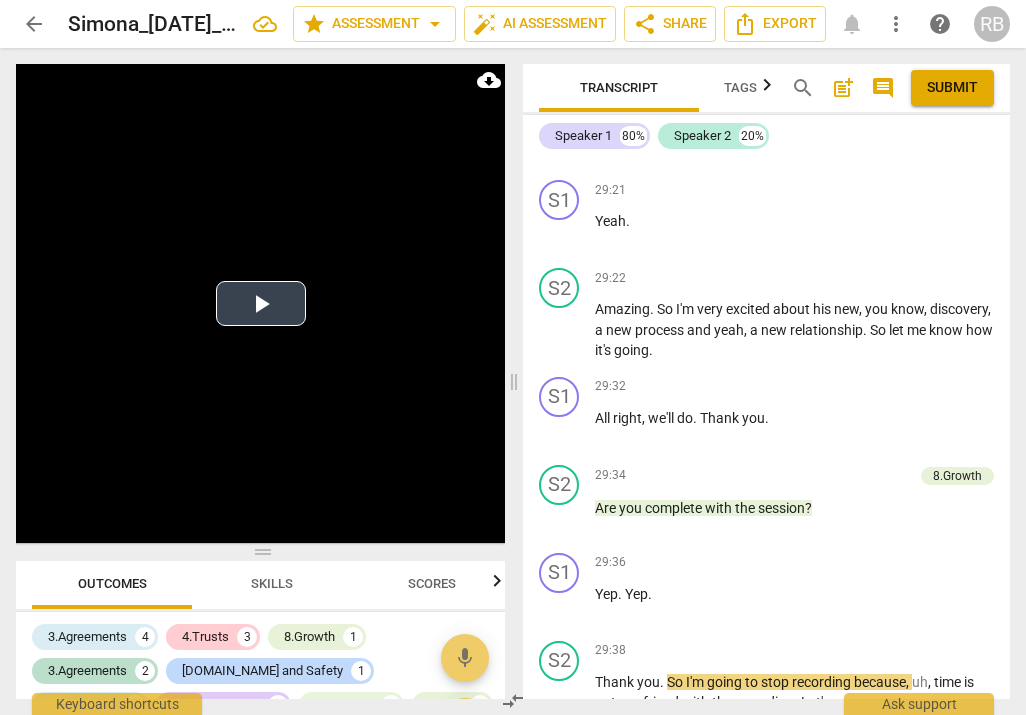 scroll, scrollTop: 11752, scrollLeft: 0, axis: vertical 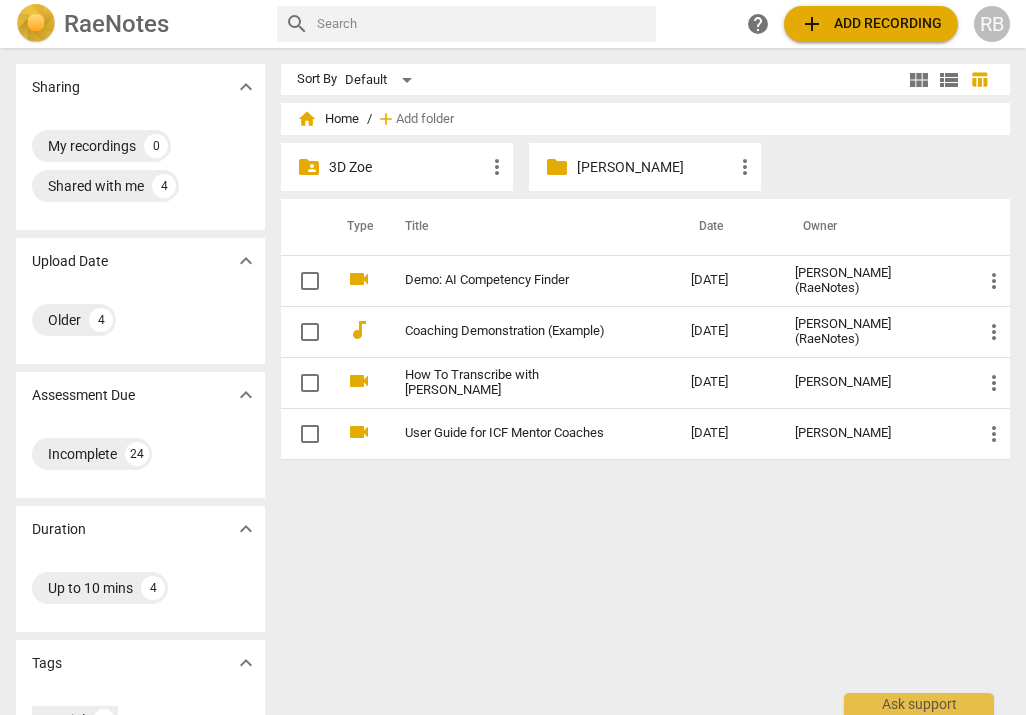 click on "[PERSON_NAME]" at bounding box center [655, 167] 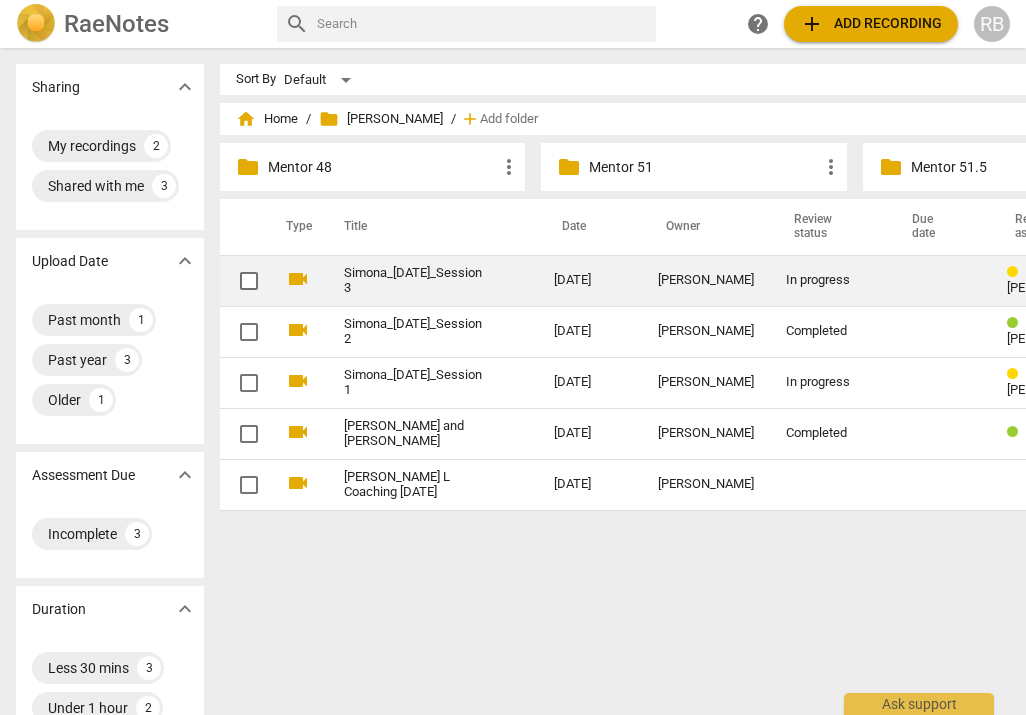 click on "Simona_[DATE]_Session 3" at bounding box center [413, 281] 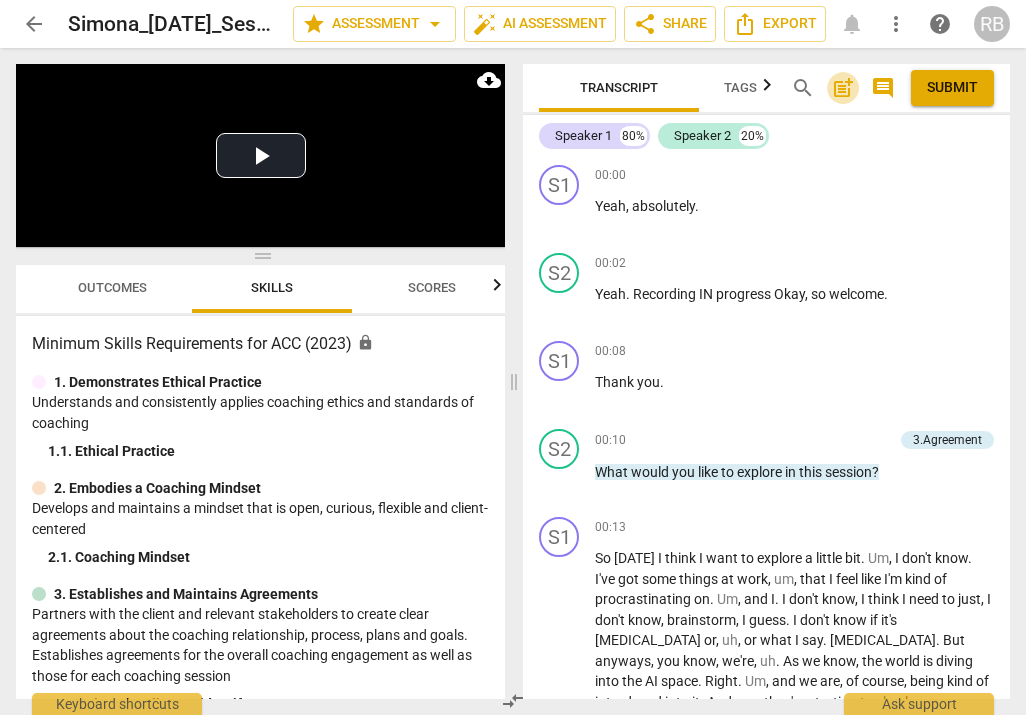 click on "post_add" at bounding box center (843, 88) 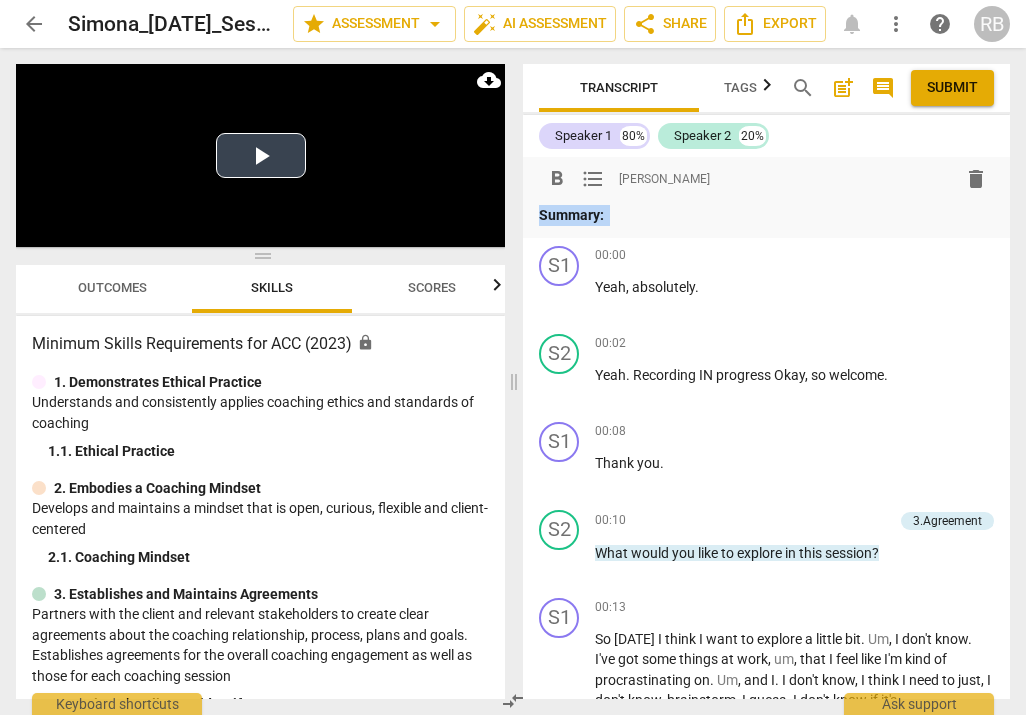 drag, startPoint x: 648, startPoint y: 218, endPoint x: 502, endPoint y: 204, distance: 146.6697 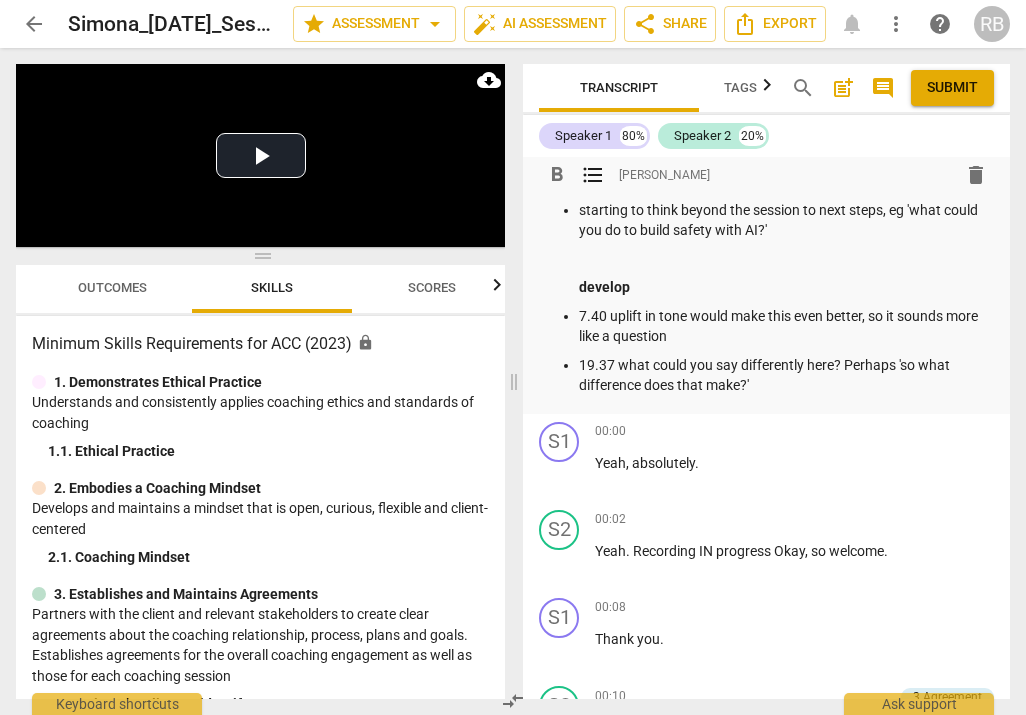 scroll, scrollTop: 295, scrollLeft: 0, axis: vertical 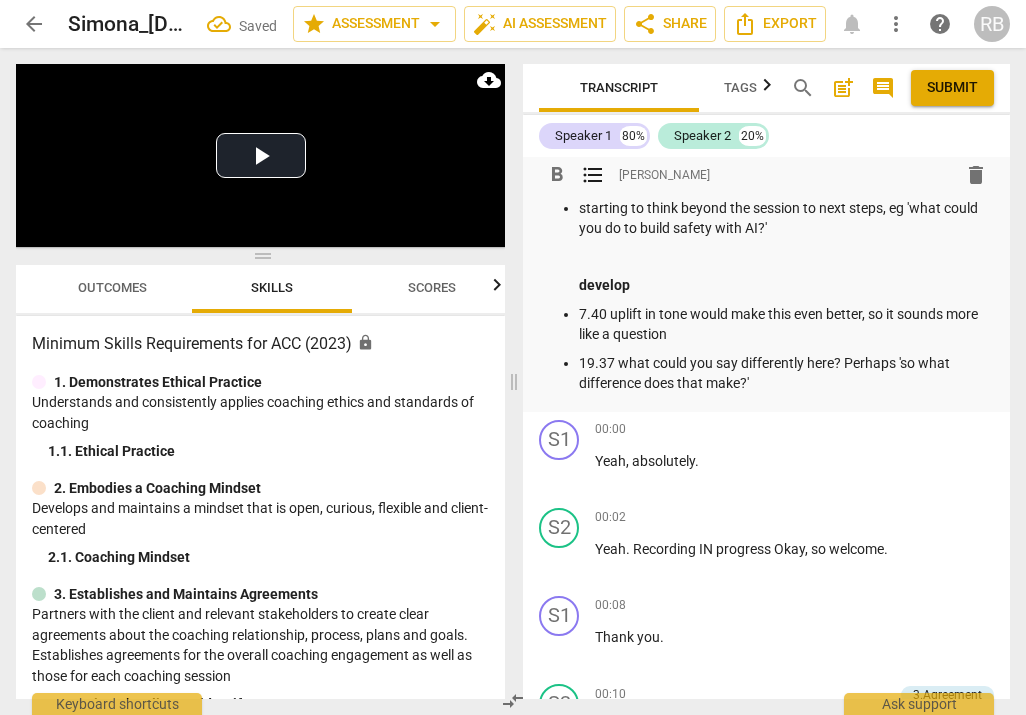 click on "Submit" at bounding box center [952, 88] 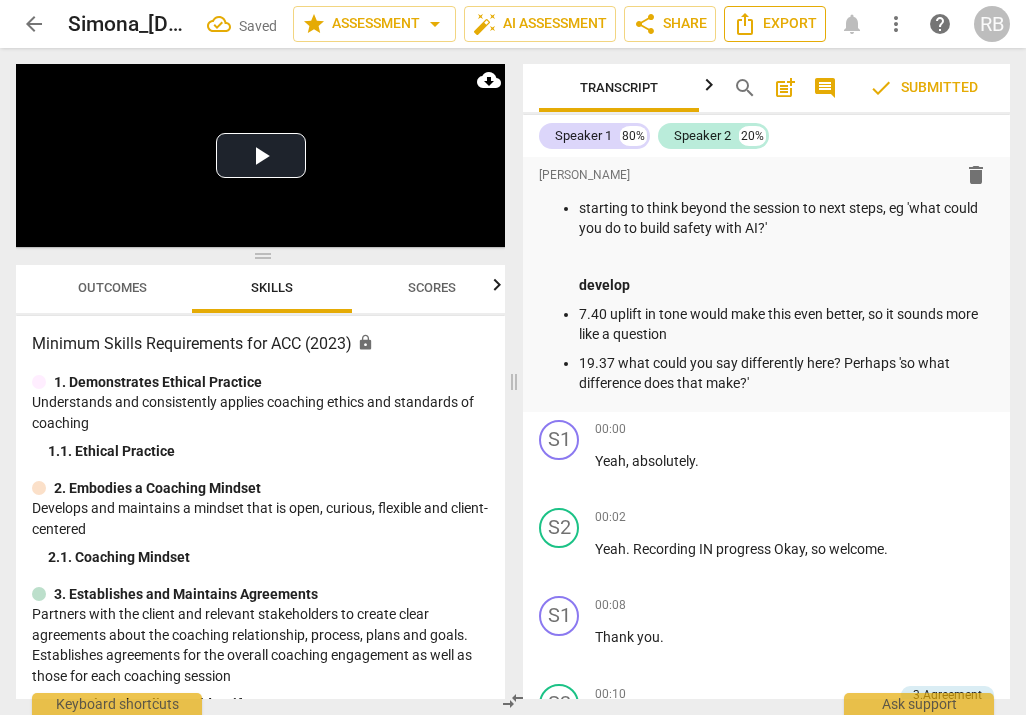 click on "Export" at bounding box center [775, 24] 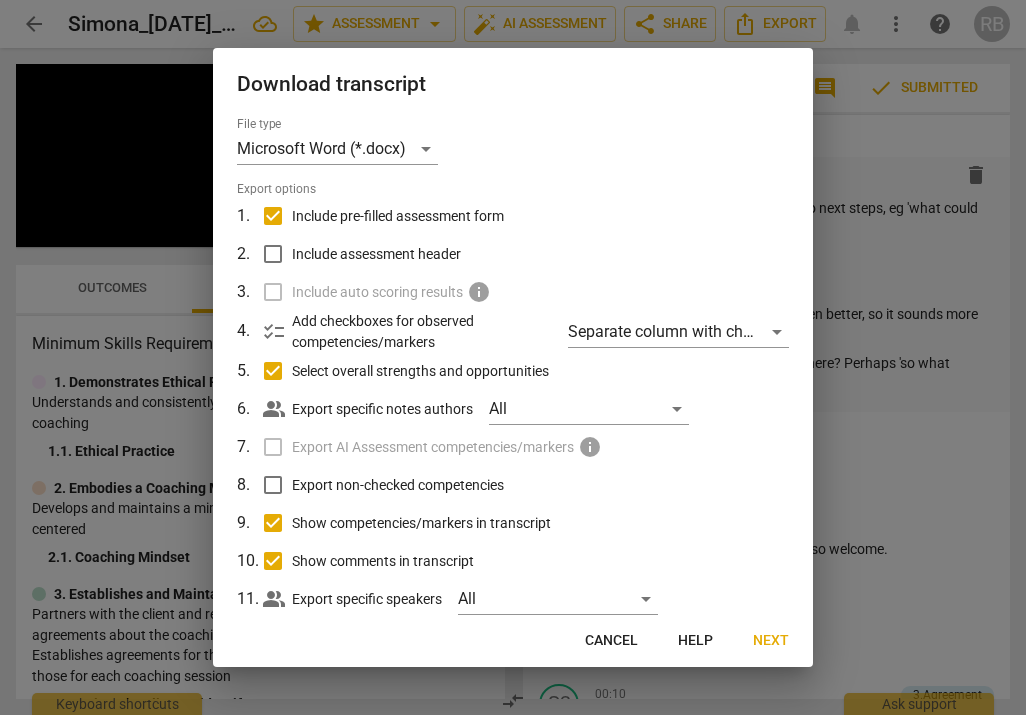 click on "Next" at bounding box center (771, 641) 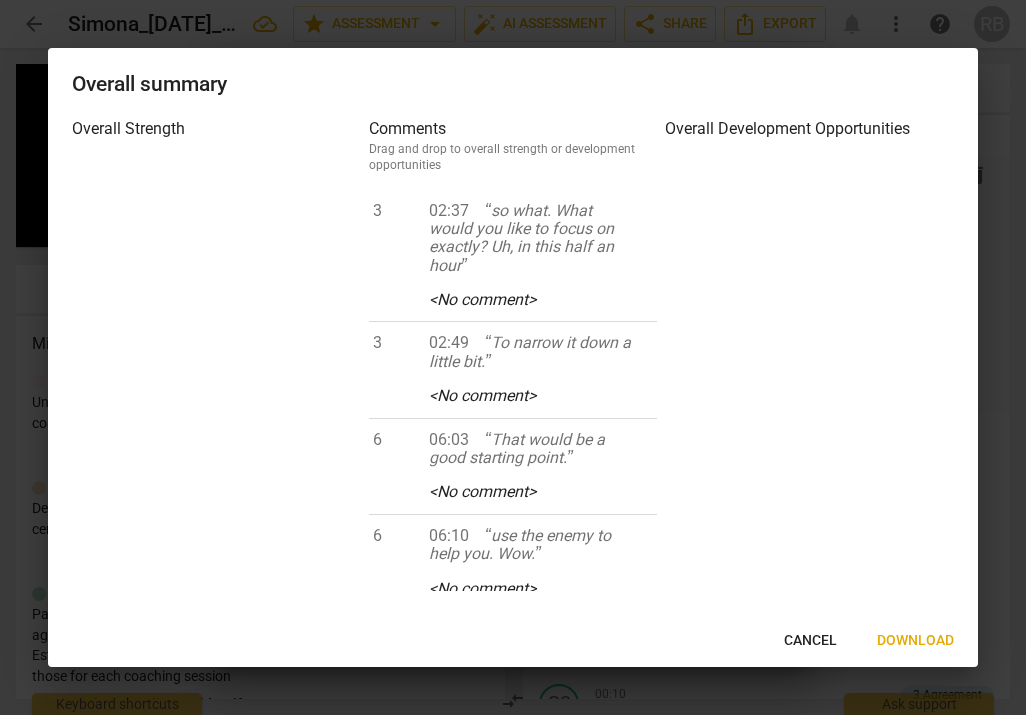 click on "Download" at bounding box center (915, 641) 